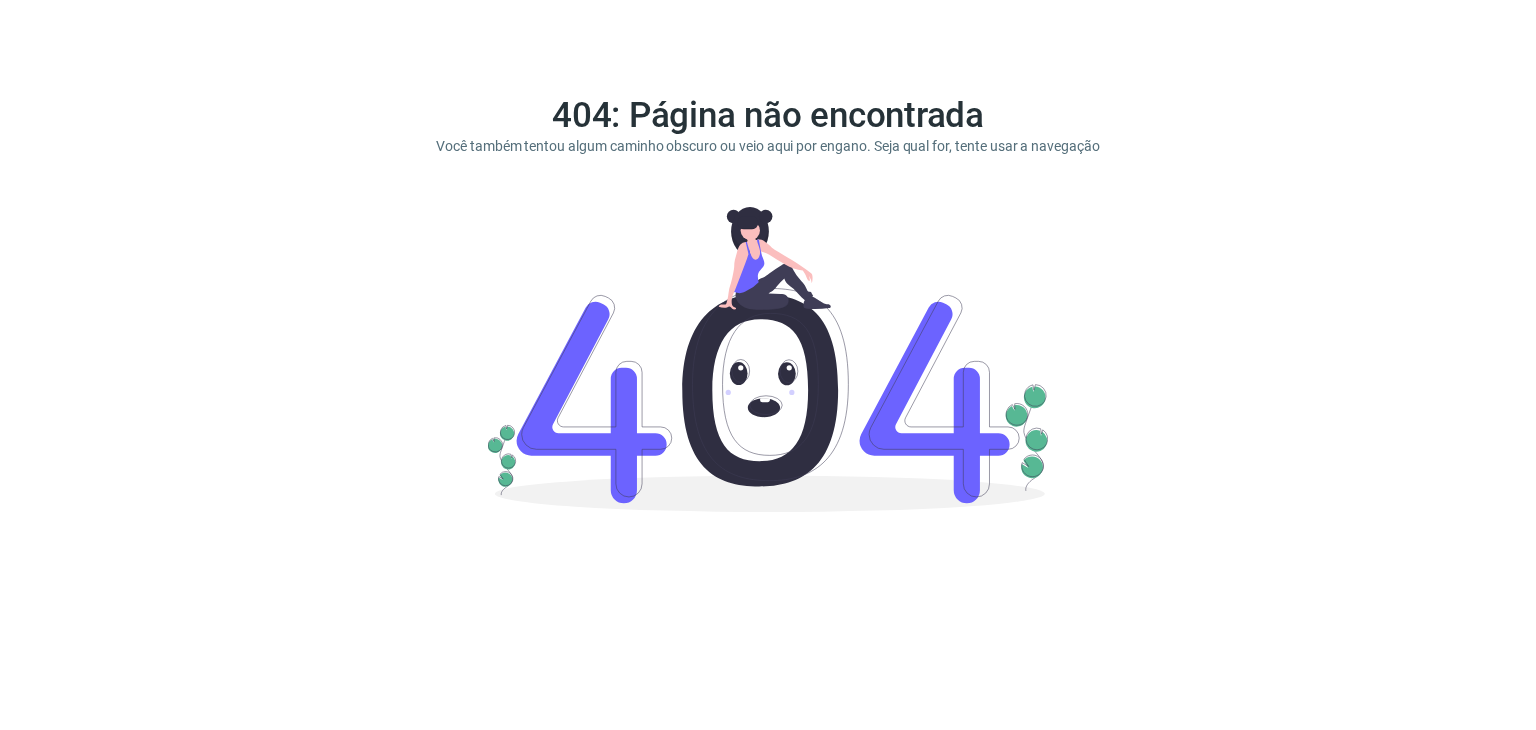 scroll, scrollTop: 0, scrollLeft: 0, axis: both 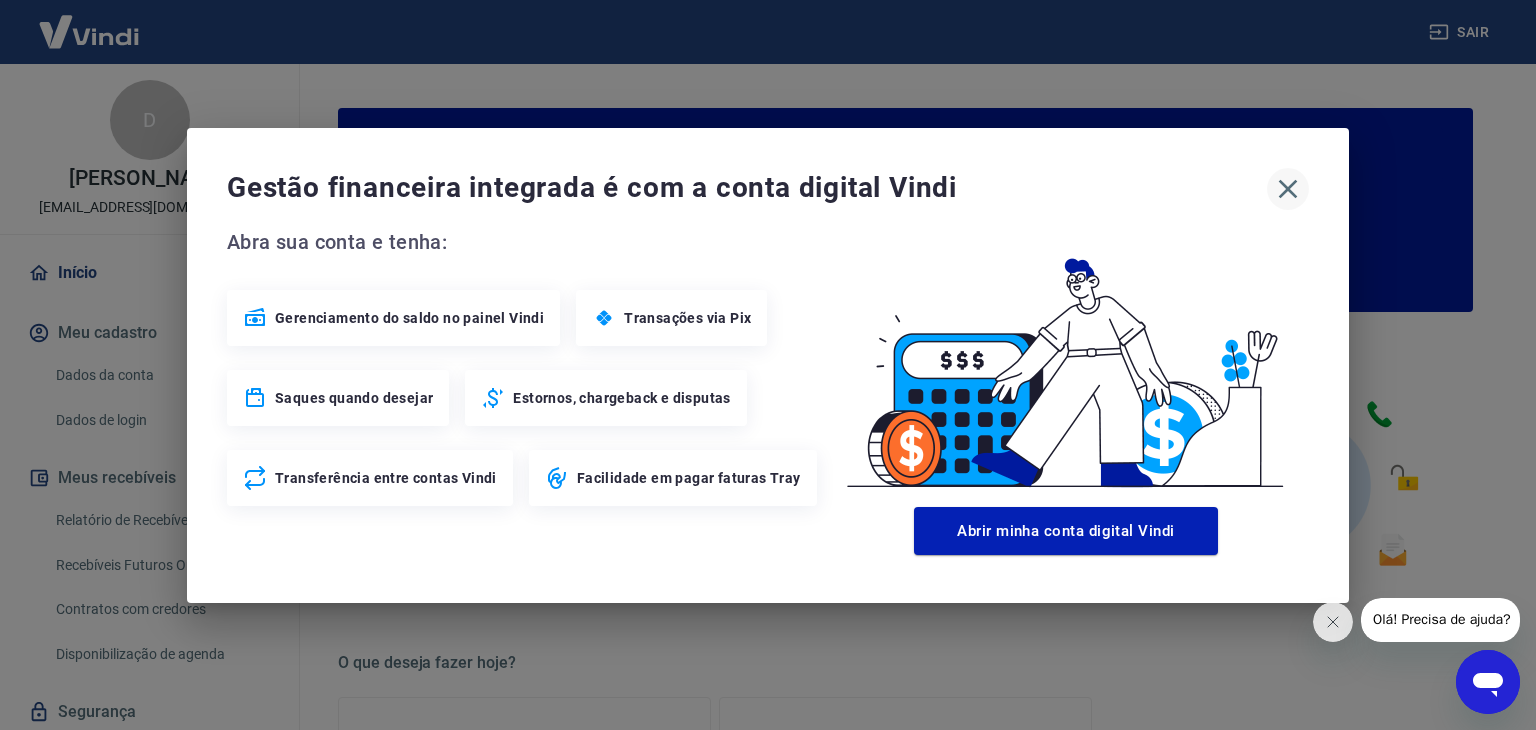 click 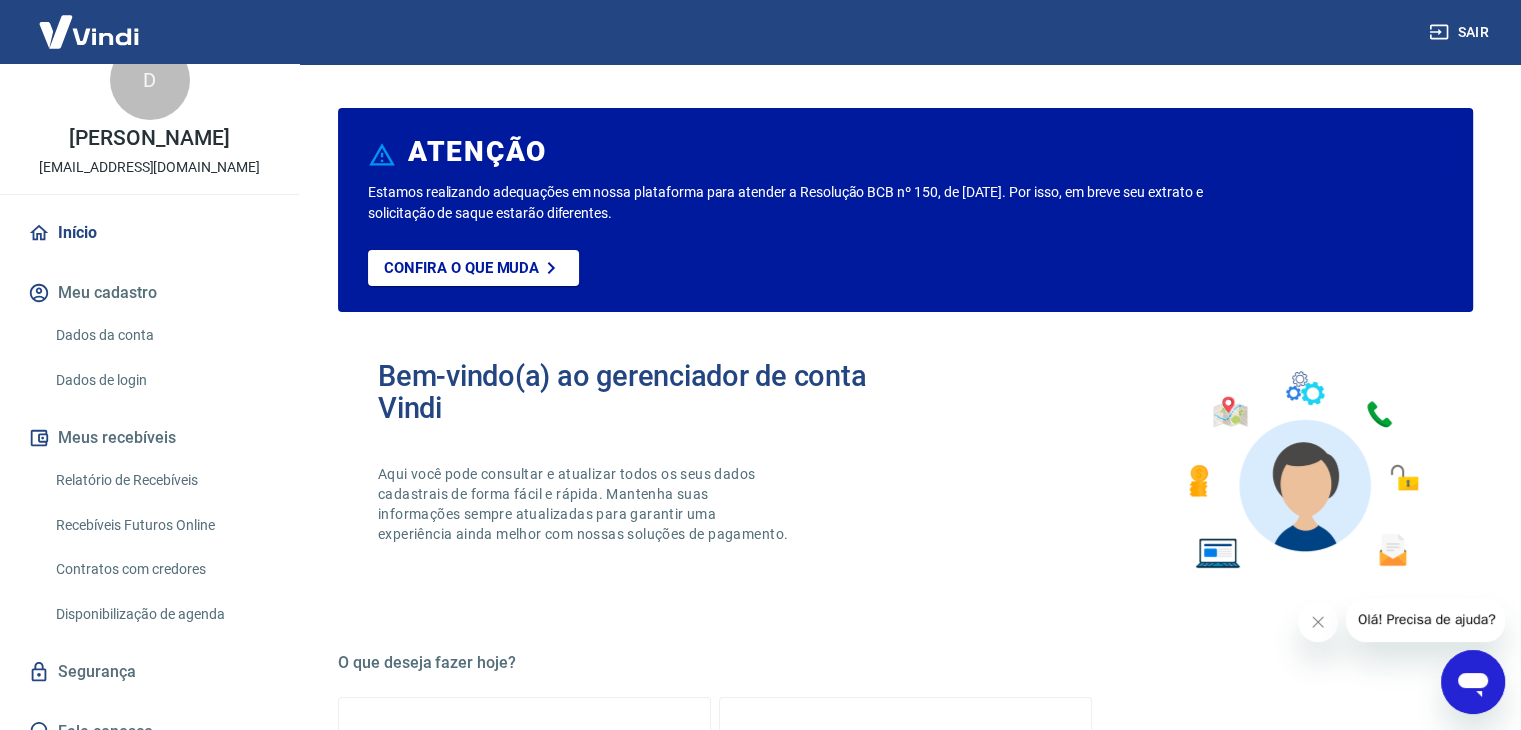 scroll, scrollTop: 64, scrollLeft: 0, axis: vertical 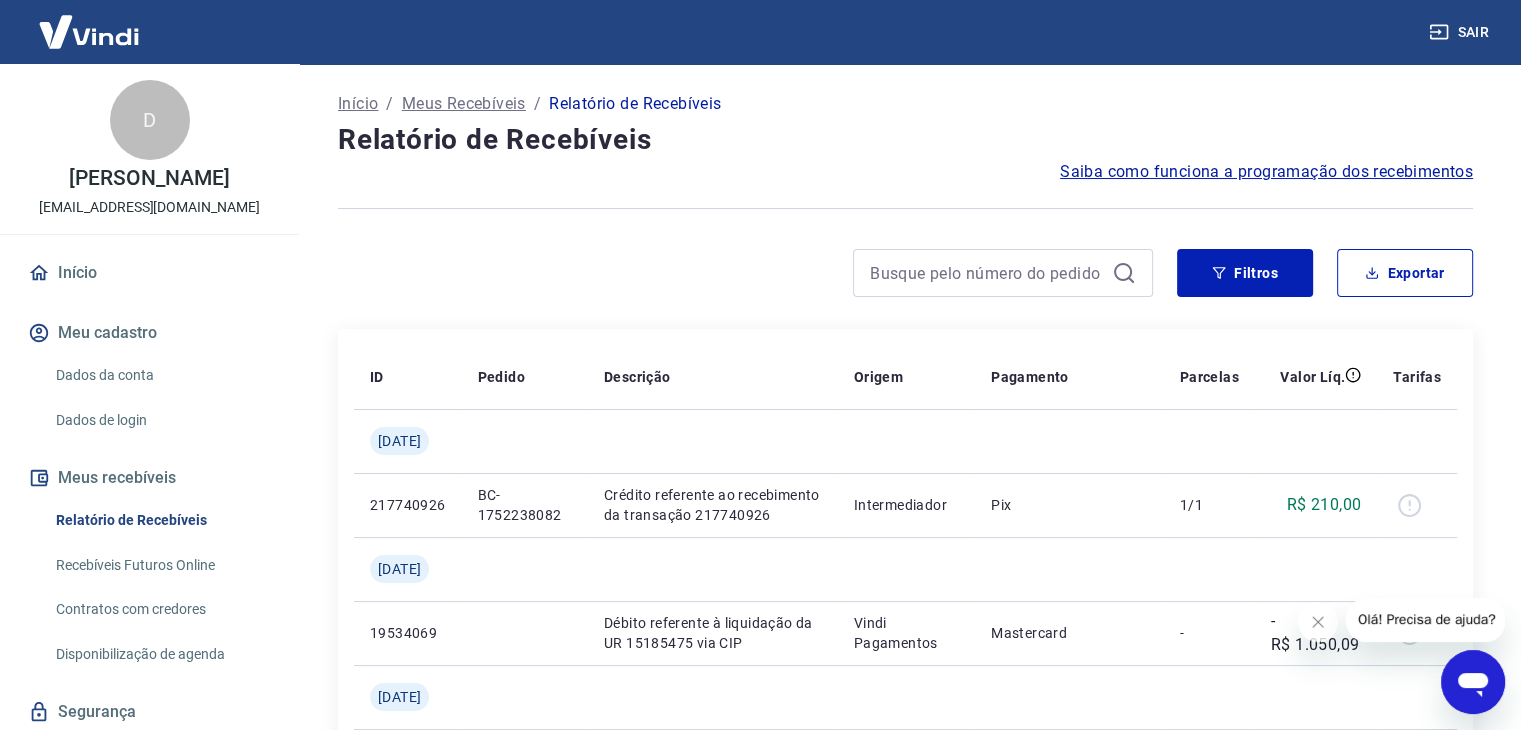 click on "Início" at bounding box center (149, 273) 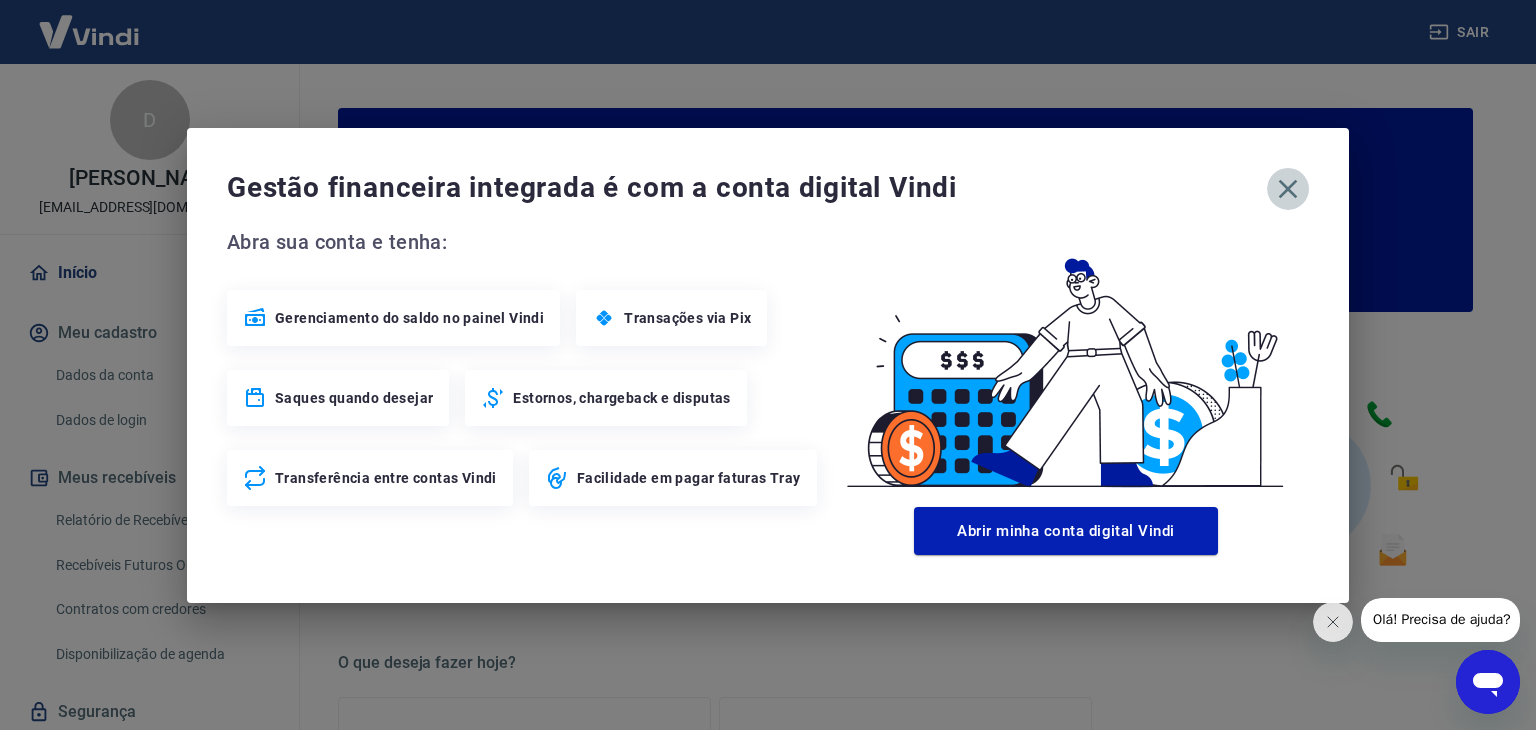 drag, startPoint x: 1285, startPoint y: 181, endPoint x: 1188, endPoint y: 269, distance: 130.96947 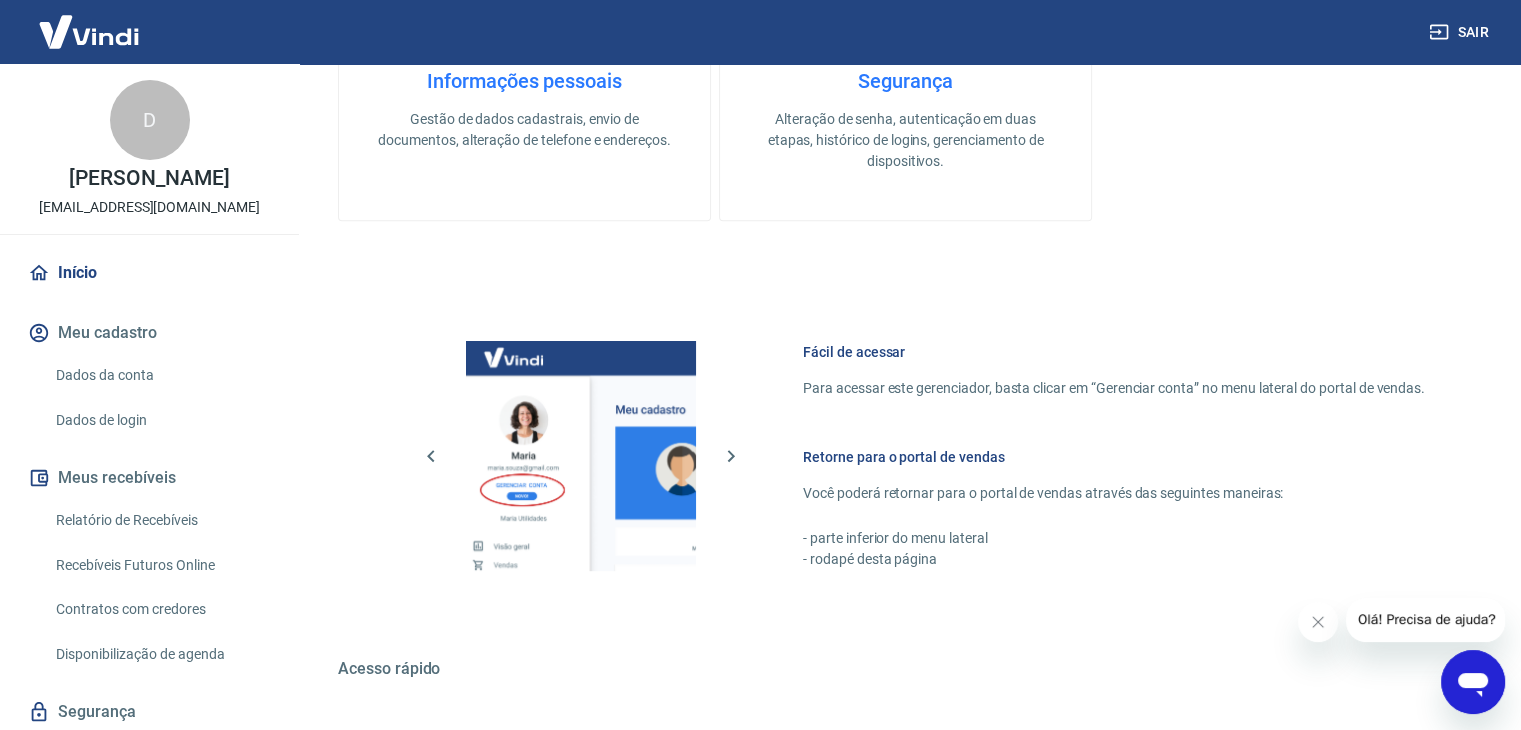 scroll, scrollTop: 1056, scrollLeft: 0, axis: vertical 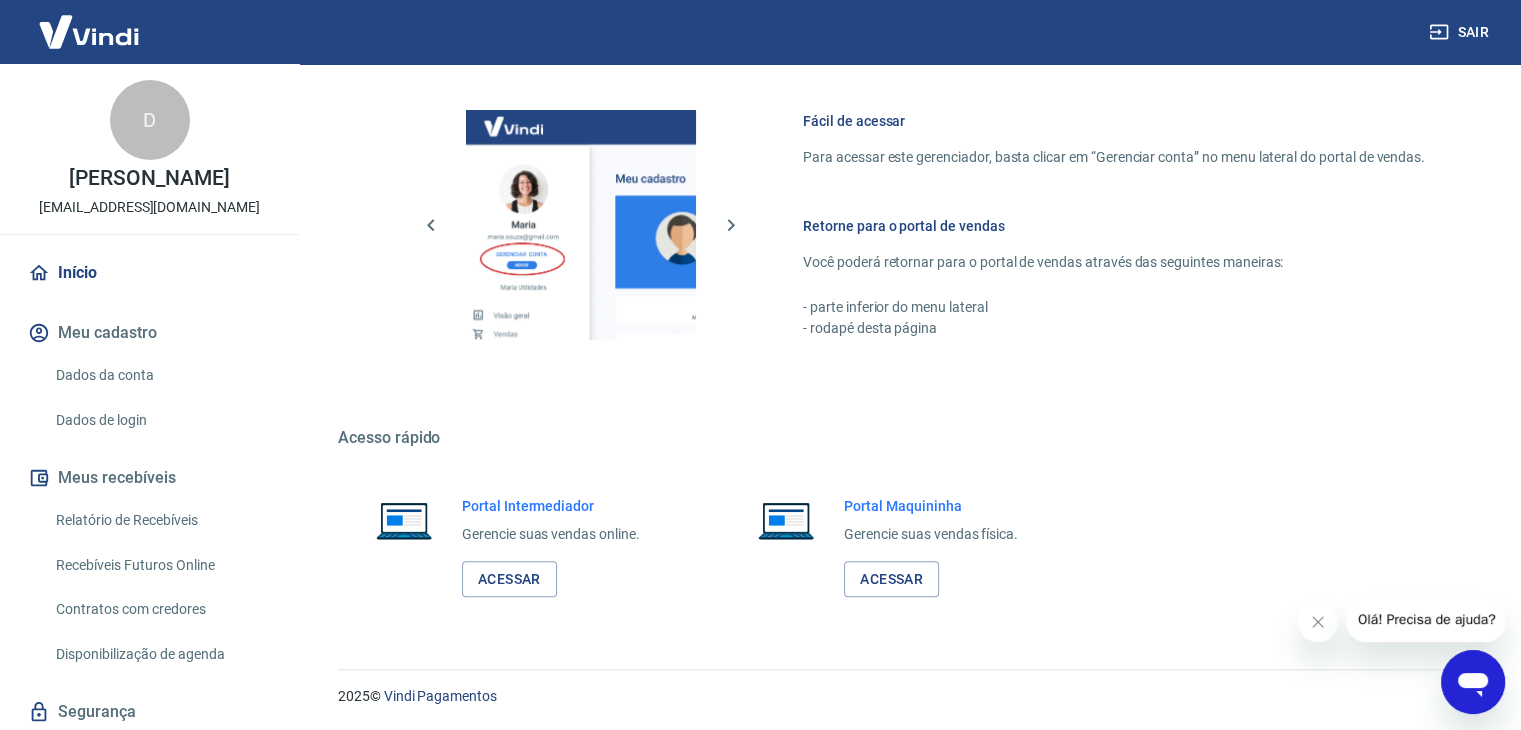 click on "Relatório de Recebíveis" at bounding box center [161, 520] 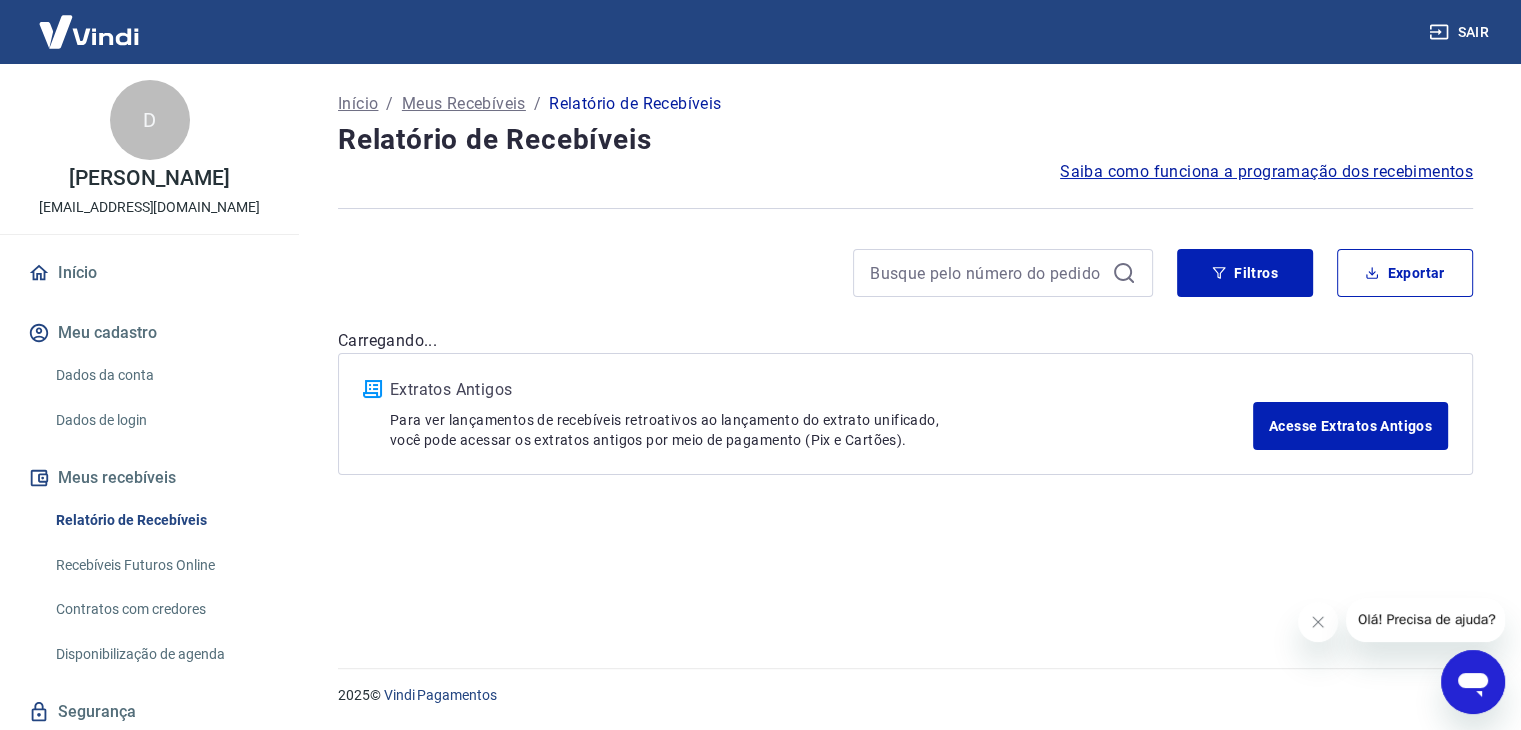 scroll, scrollTop: 0, scrollLeft: 0, axis: both 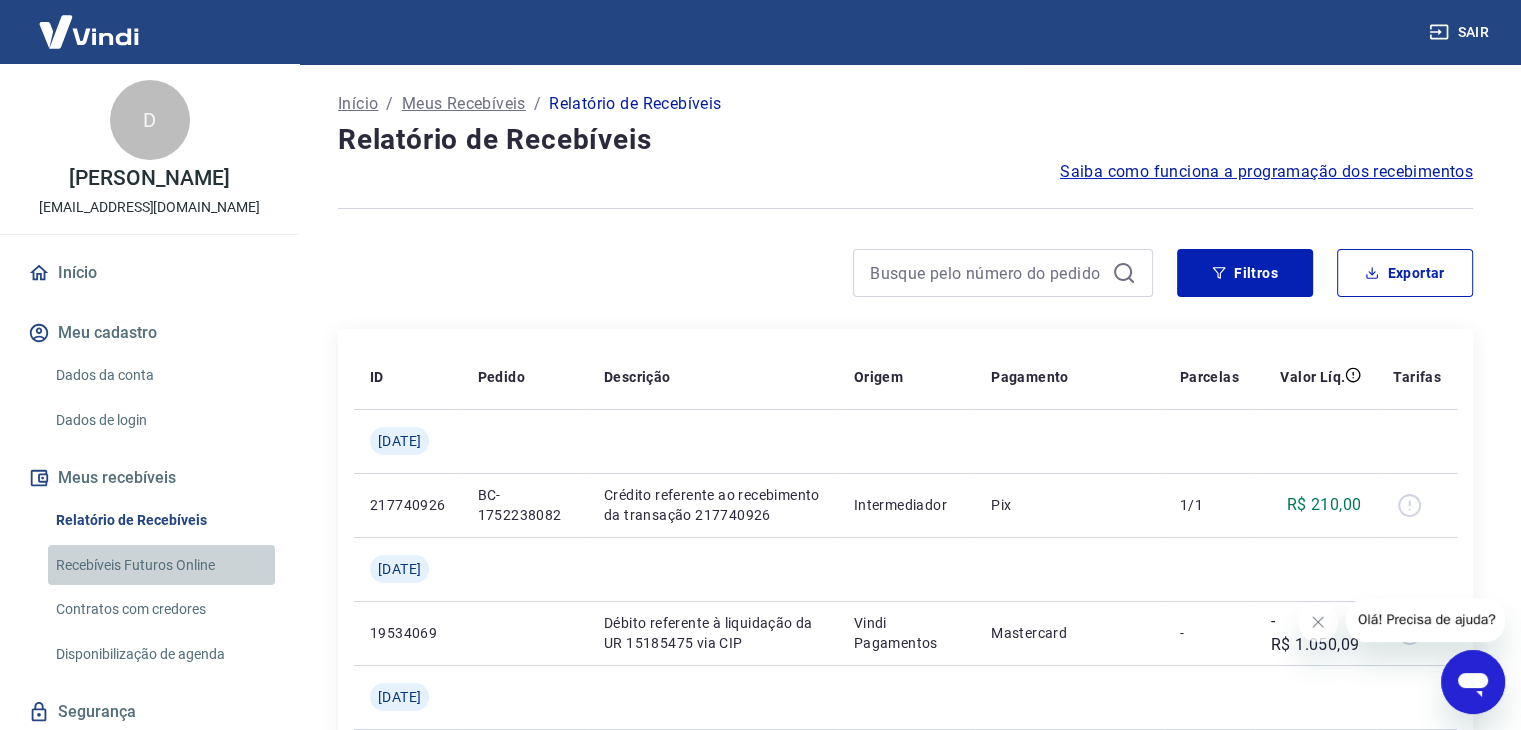 click on "Recebíveis Futuros Online" at bounding box center (161, 565) 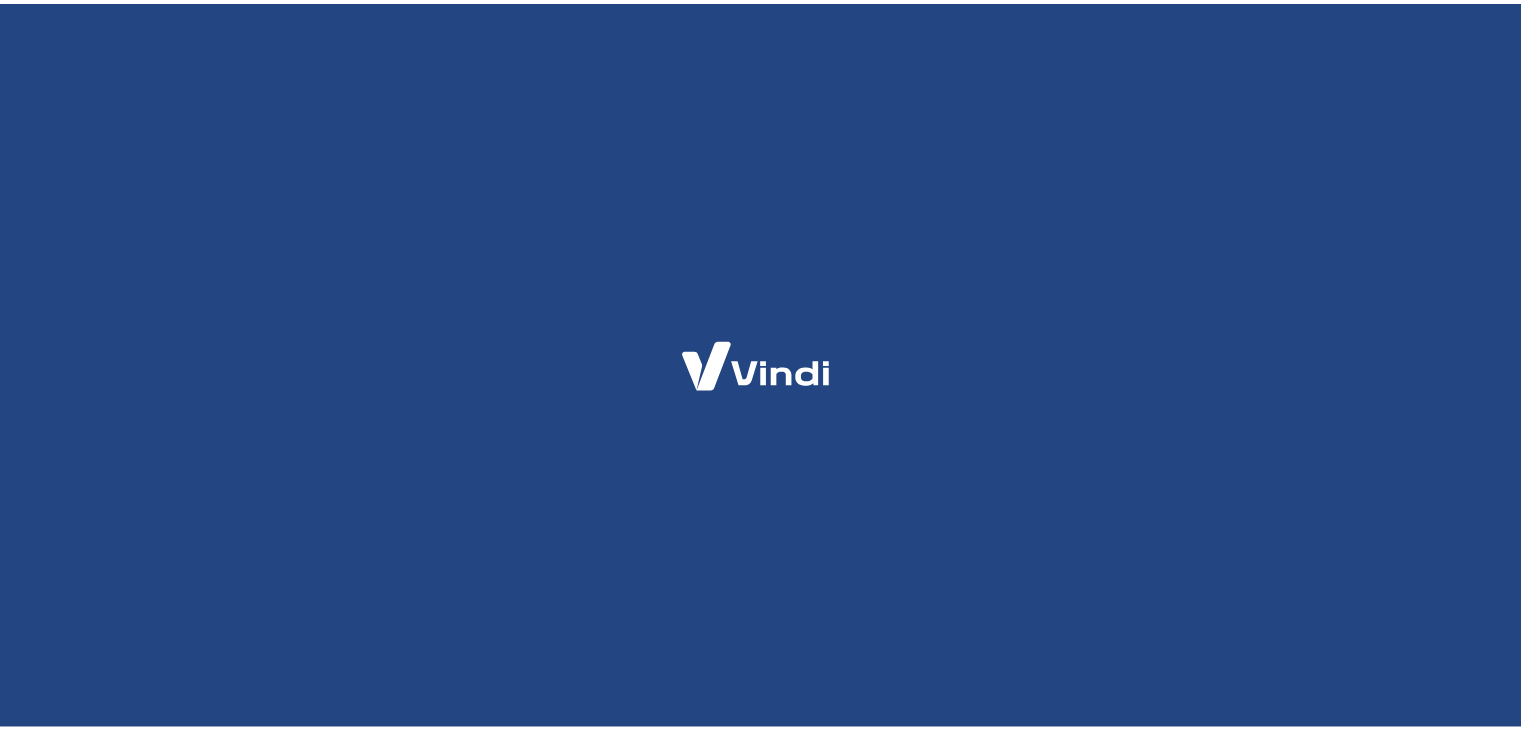scroll, scrollTop: 0, scrollLeft: 0, axis: both 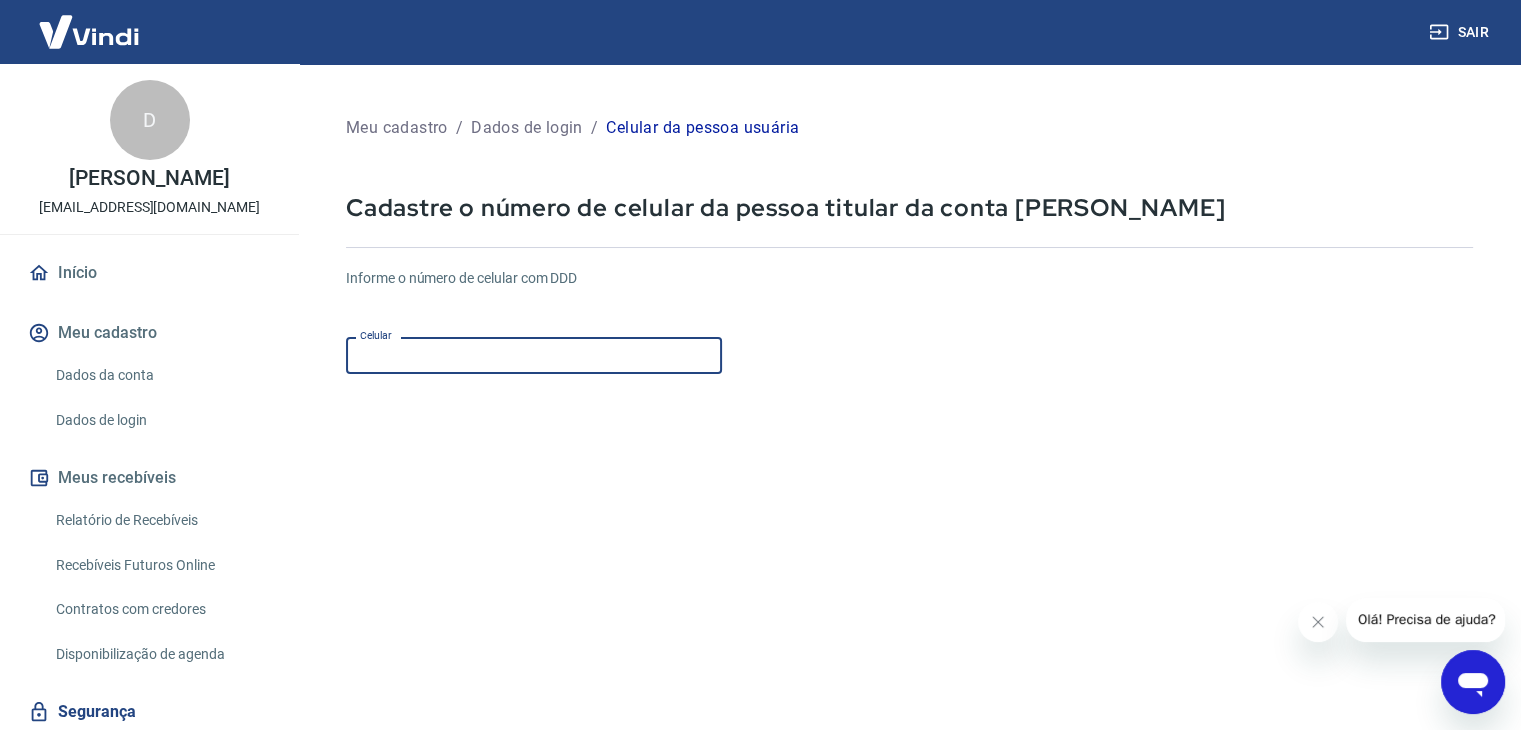 click on "Celular" at bounding box center (534, 355) 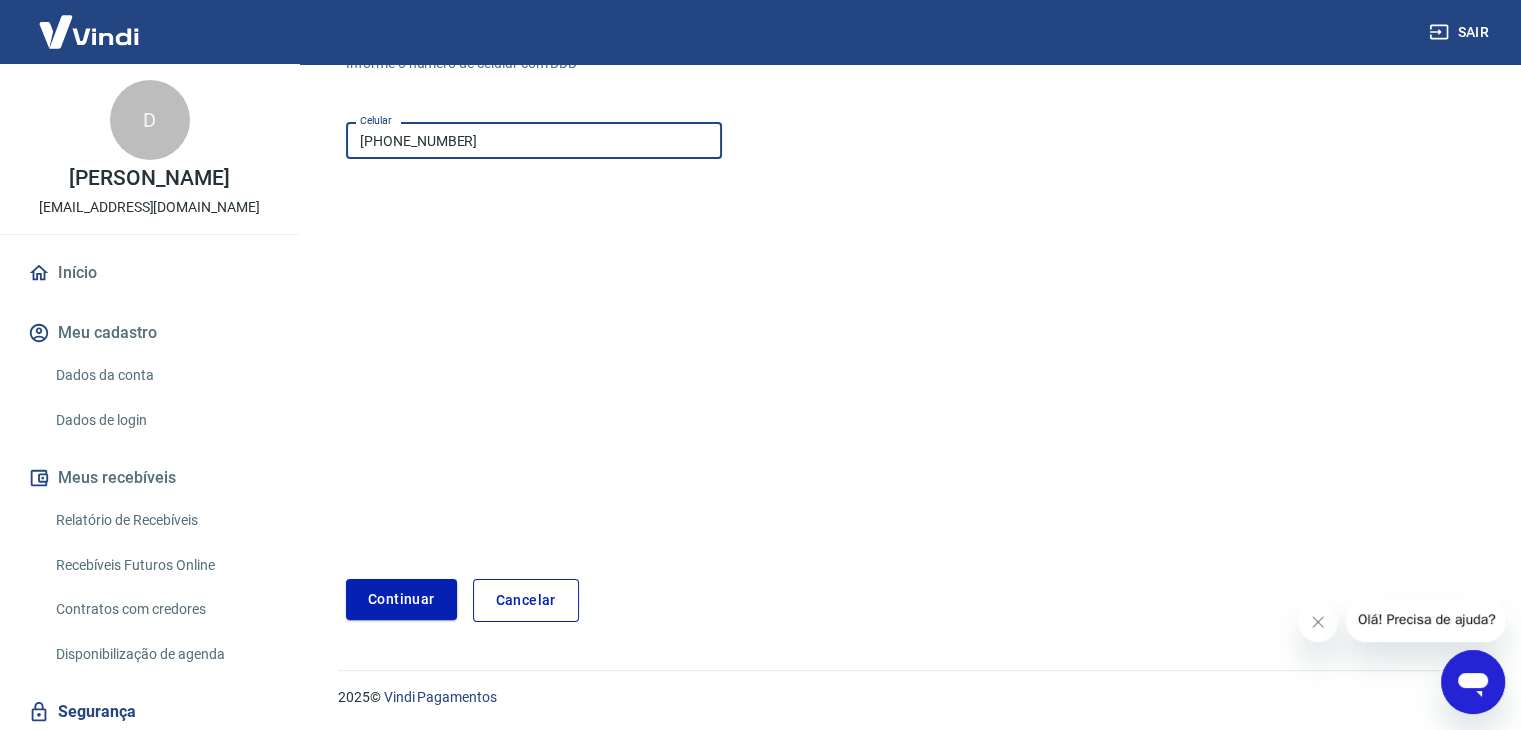 scroll, scrollTop: 216, scrollLeft: 0, axis: vertical 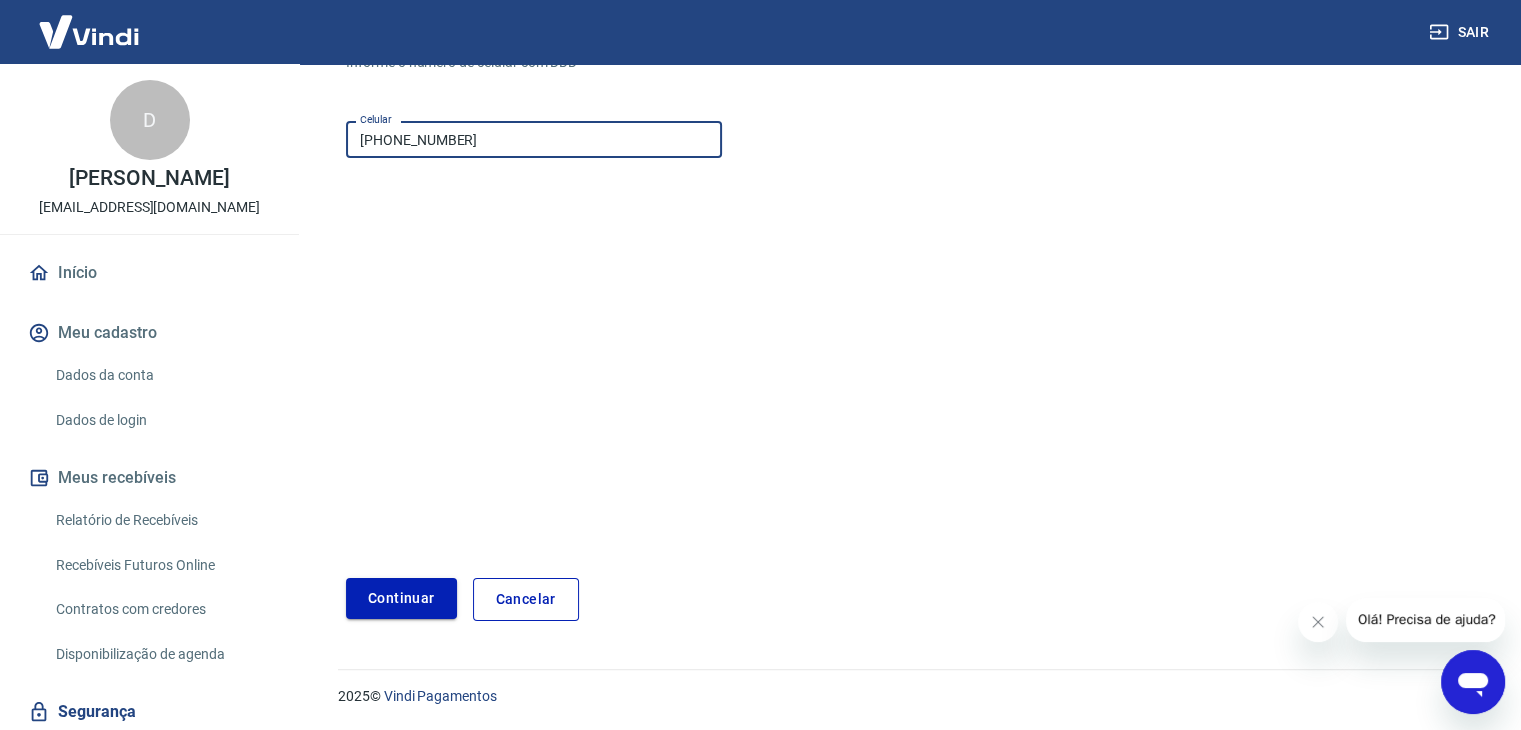 click on "Continuar" at bounding box center [401, 598] 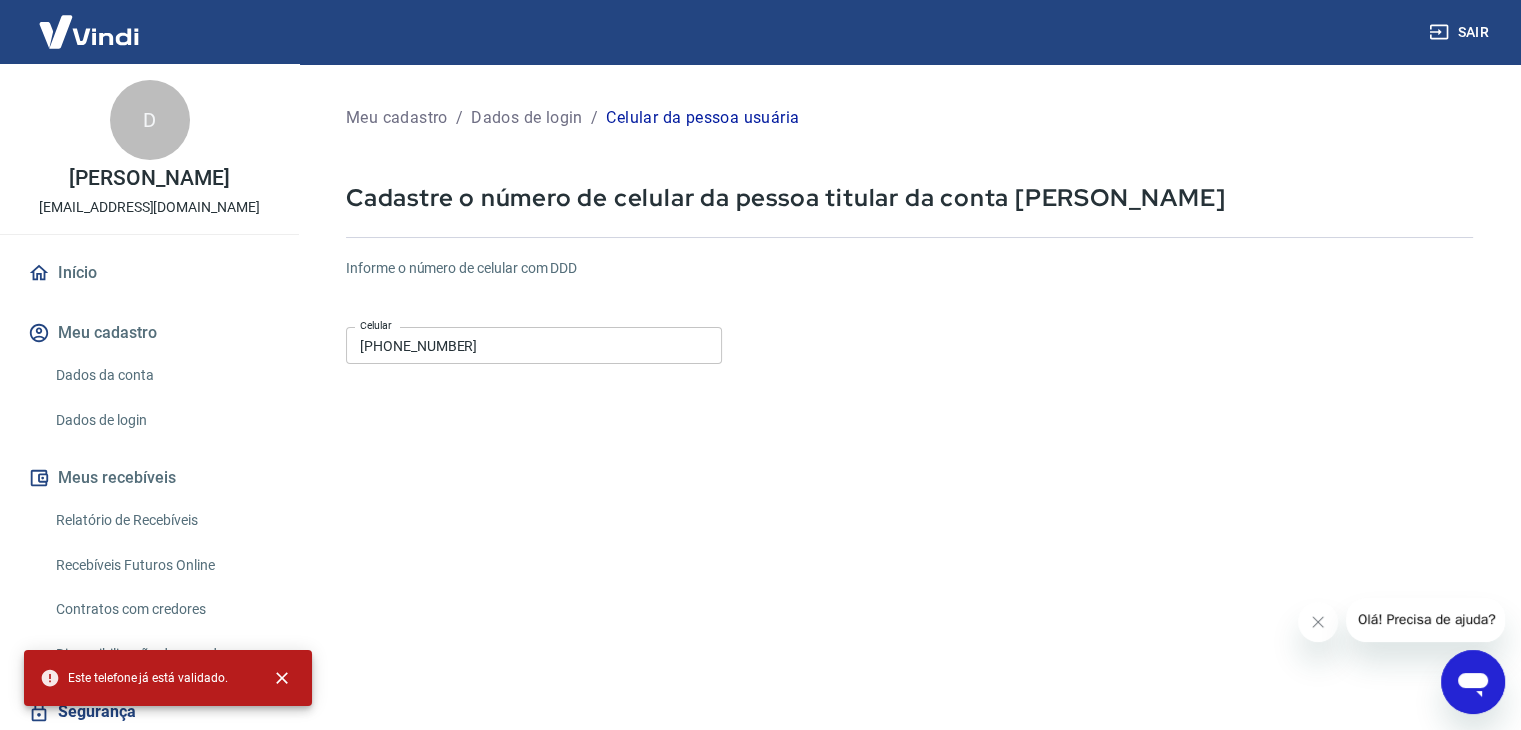 scroll, scrollTop: 0, scrollLeft: 0, axis: both 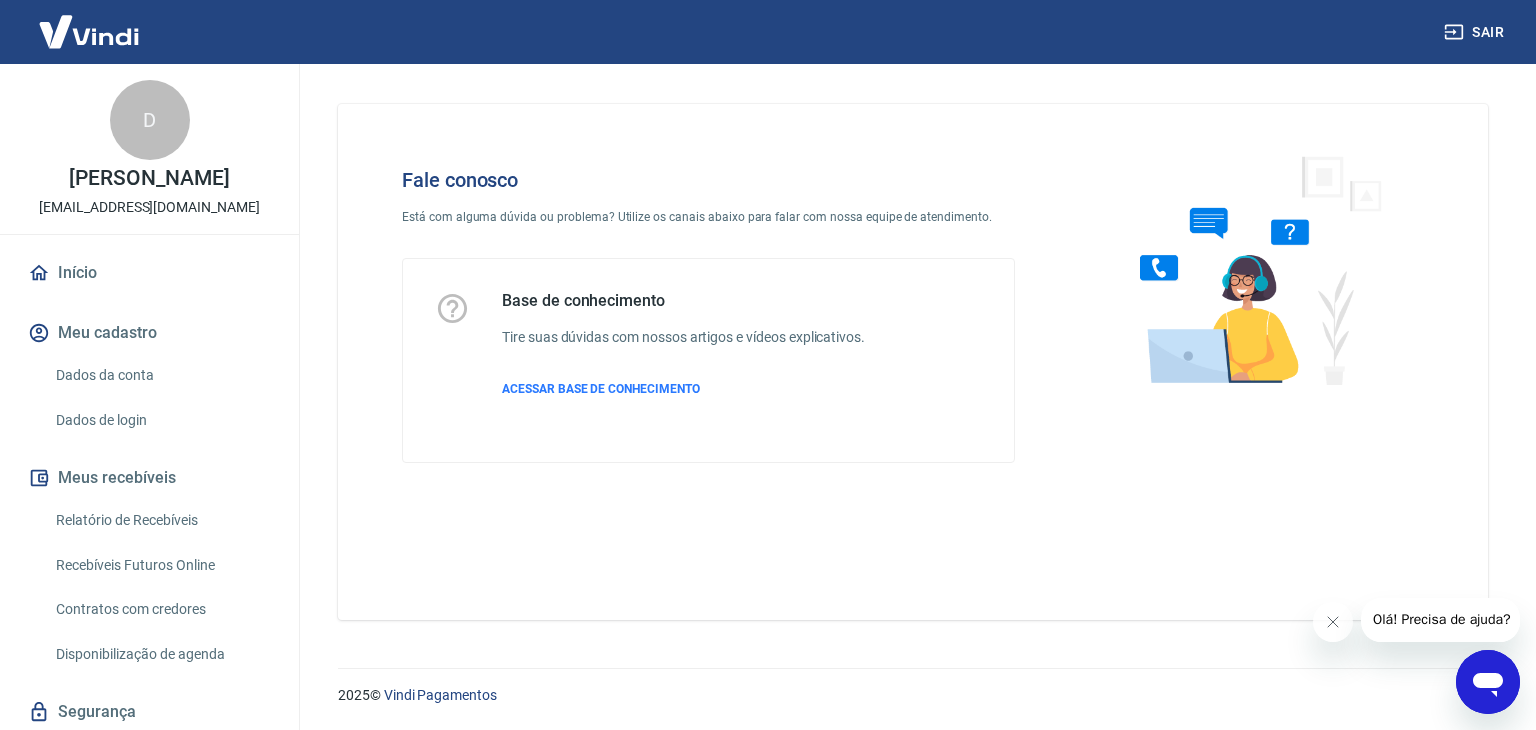 click 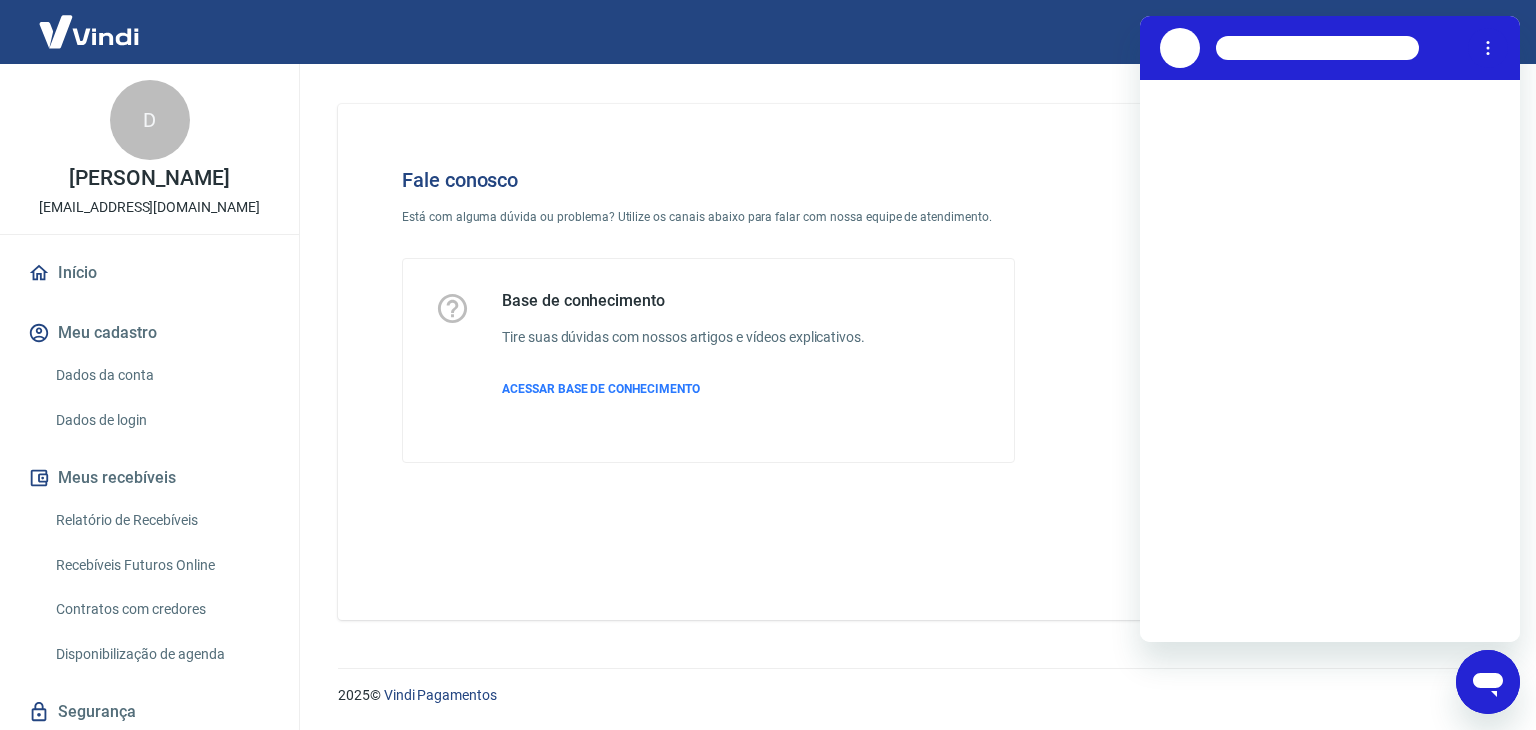 scroll, scrollTop: 0, scrollLeft: 0, axis: both 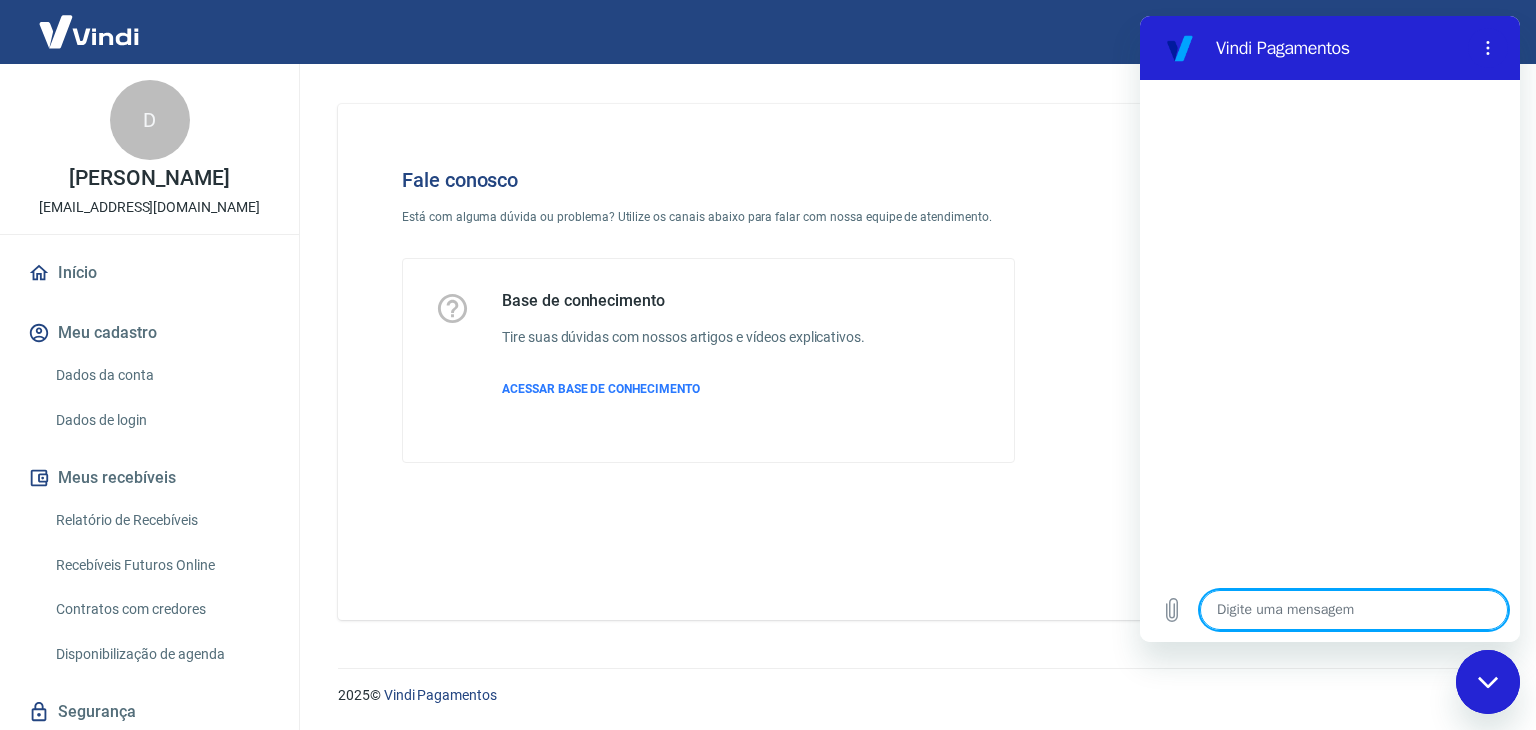 click at bounding box center [1354, 610] 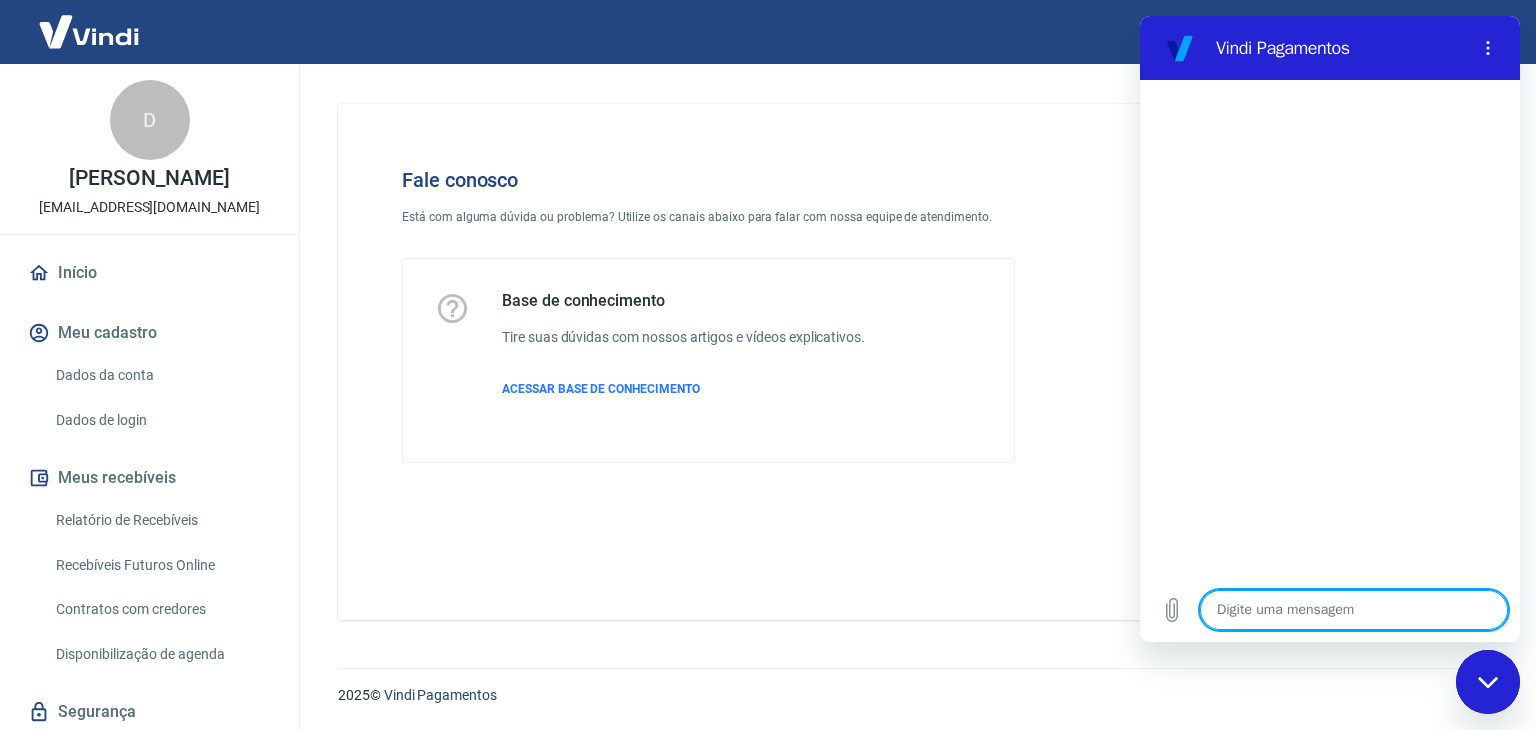 type on "B" 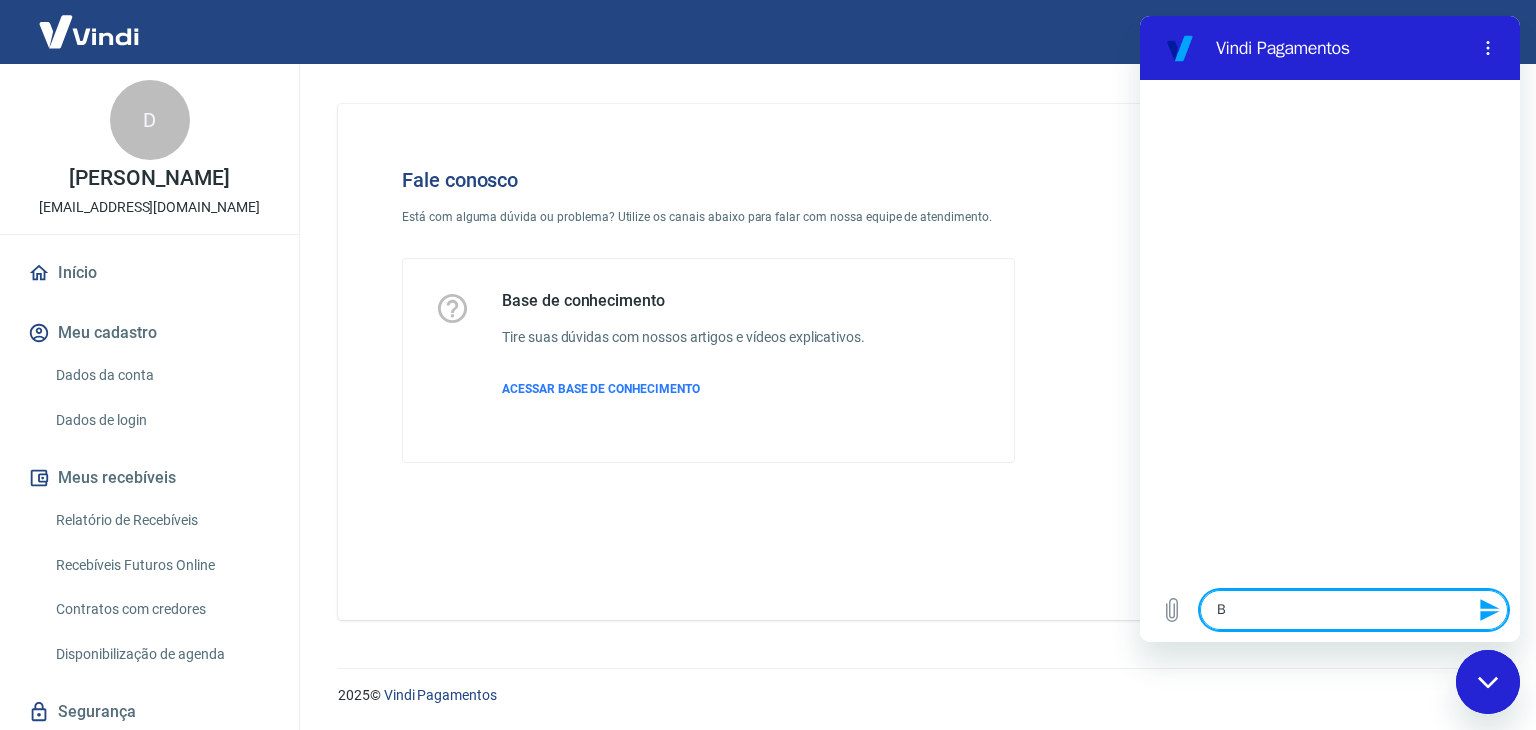 type on "Bo" 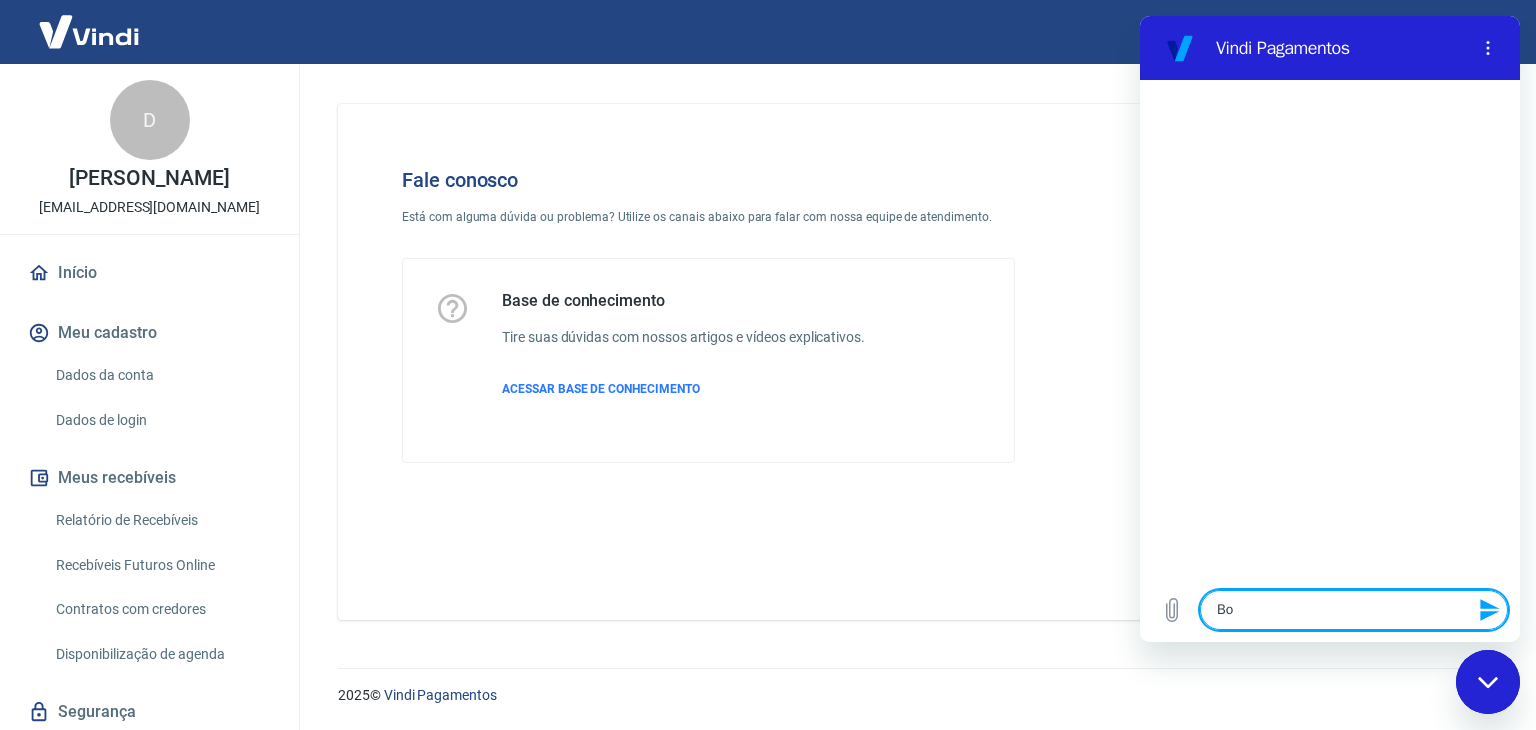 type on "Bom" 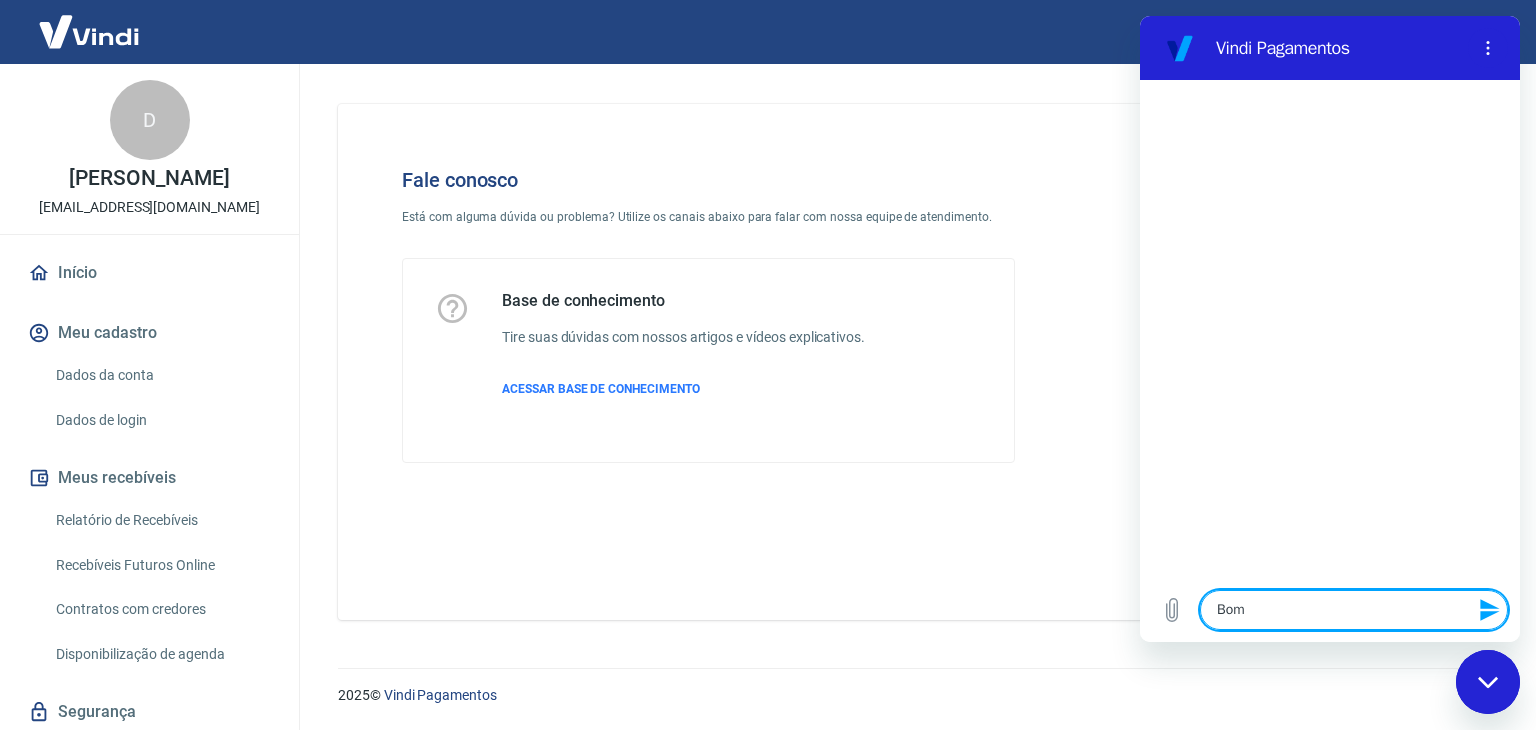 type on "Bom" 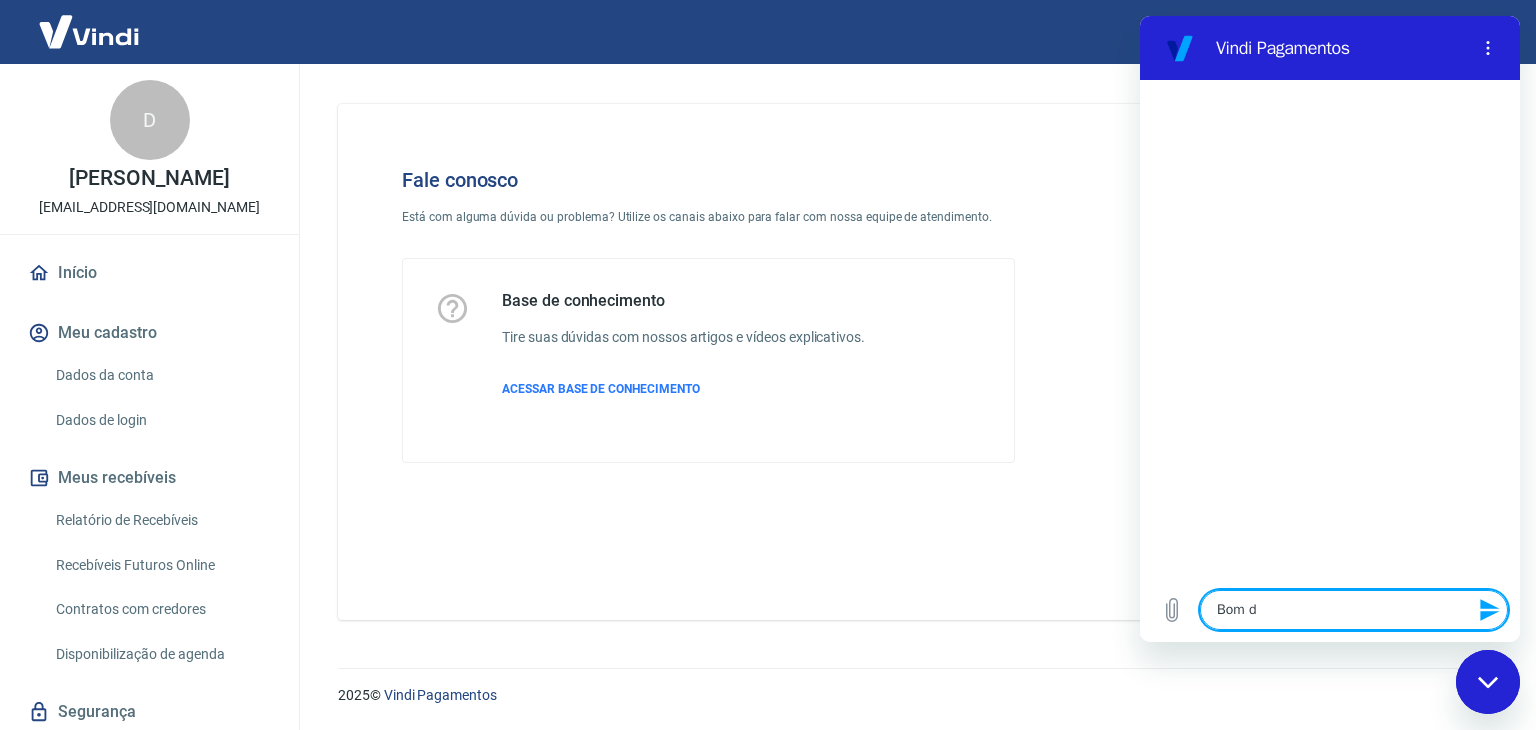type on "Bom di" 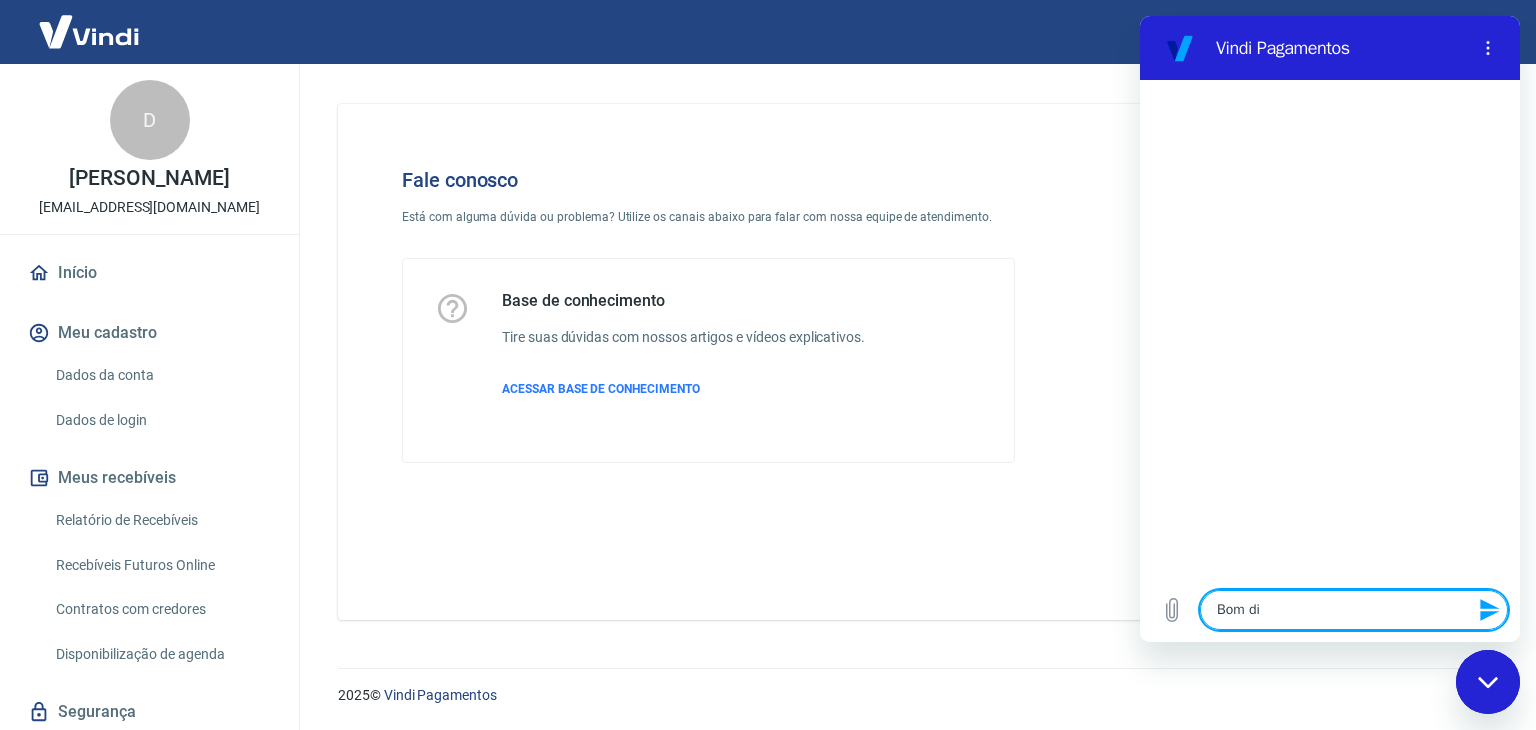 type on "Bom dia" 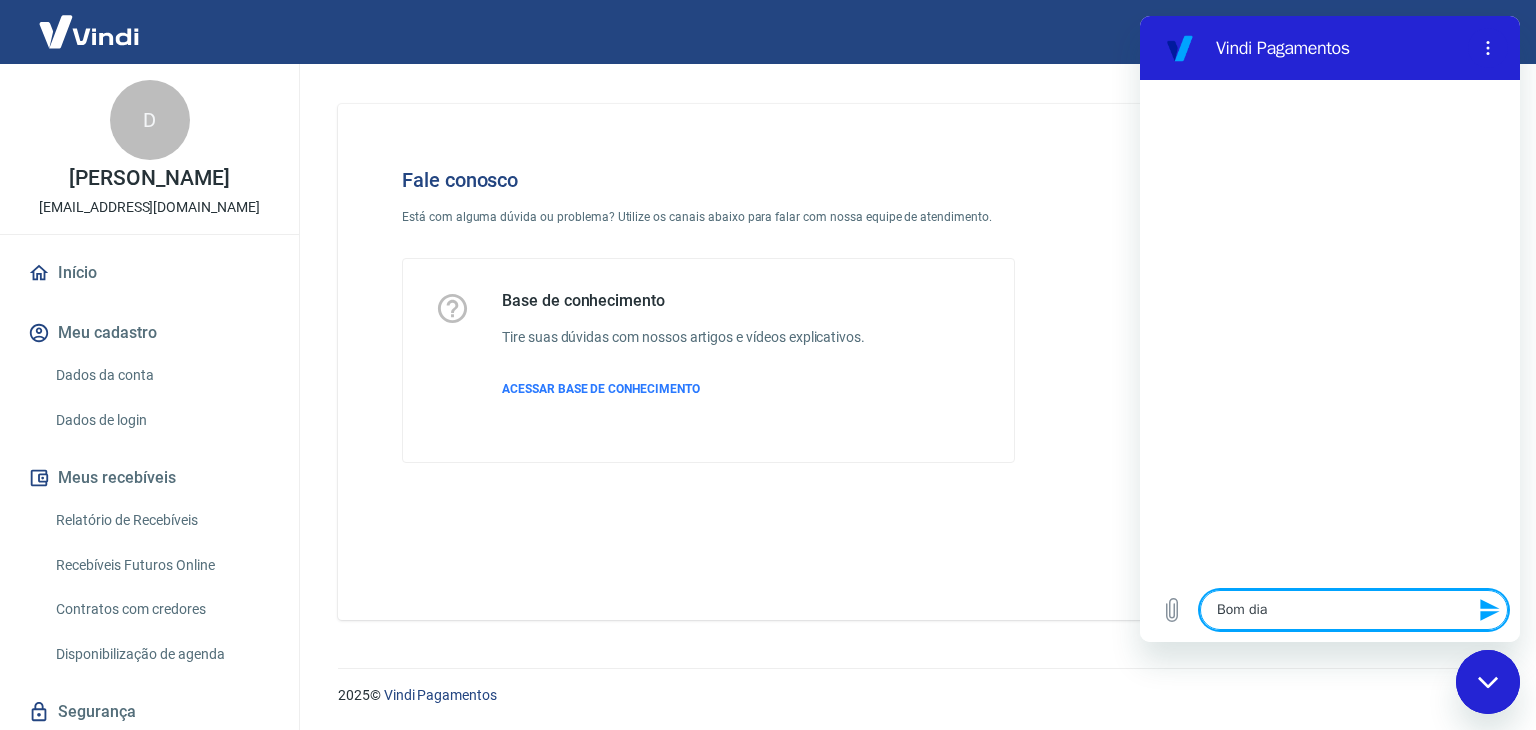 type 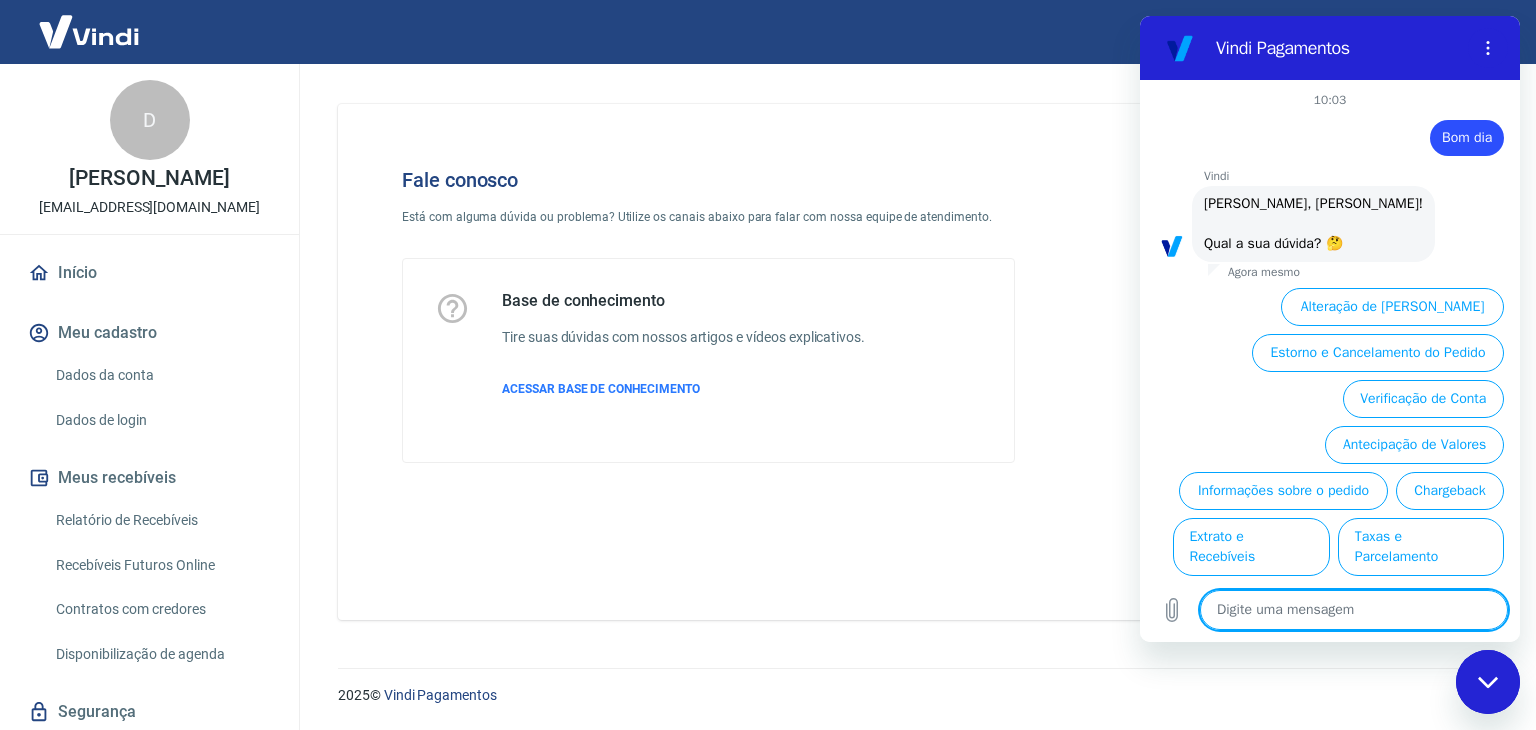 click at bounding box center (1354, 610) 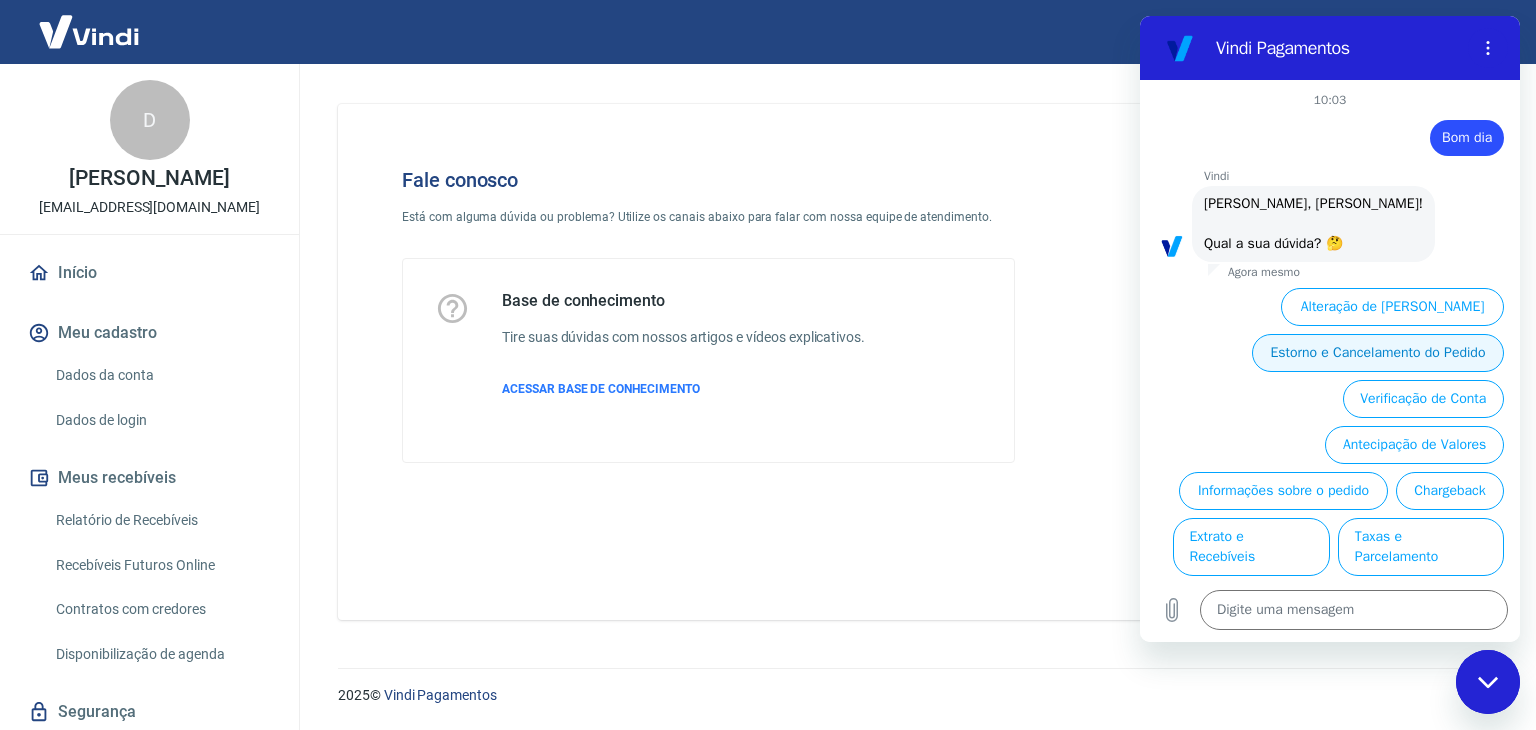 click on "Estorno e Cancelamento do Pedido" at bounding box center [1378, 353] 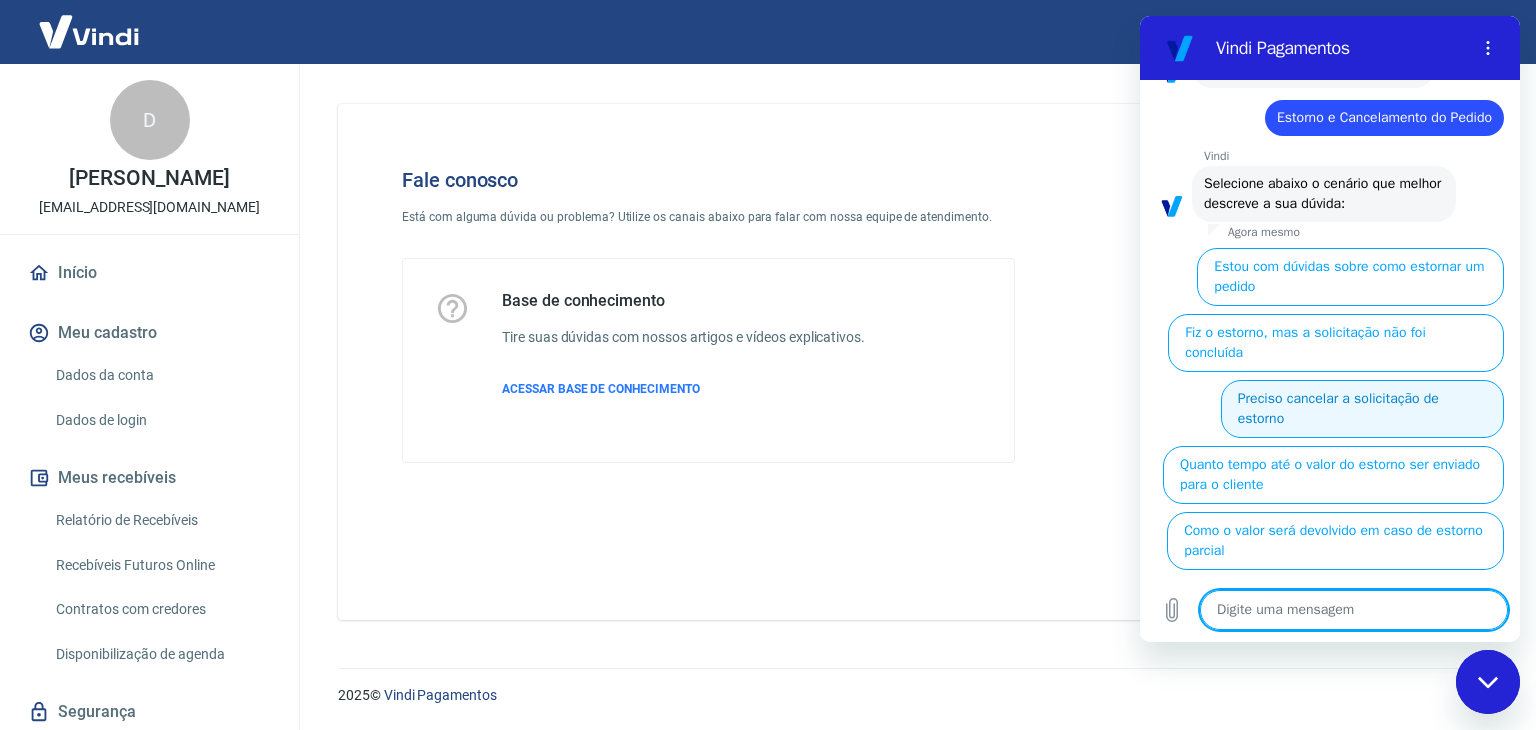 scroll, scrollTop: 175, scrollLeft: 0, axis: vertical 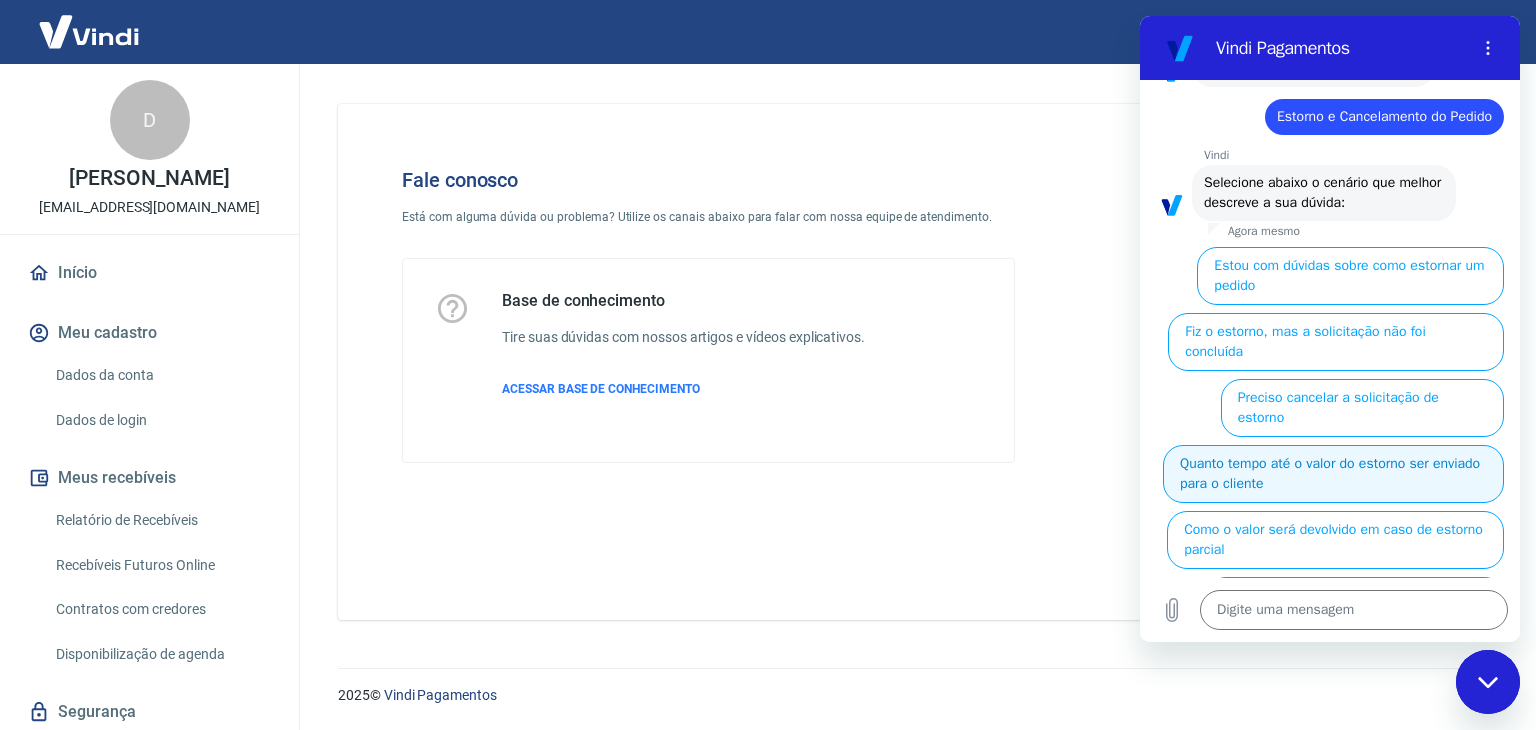 click on "Quanto tempo até o valor do estorno ser enviado para o cliente" at bounding box center [1333, 474] 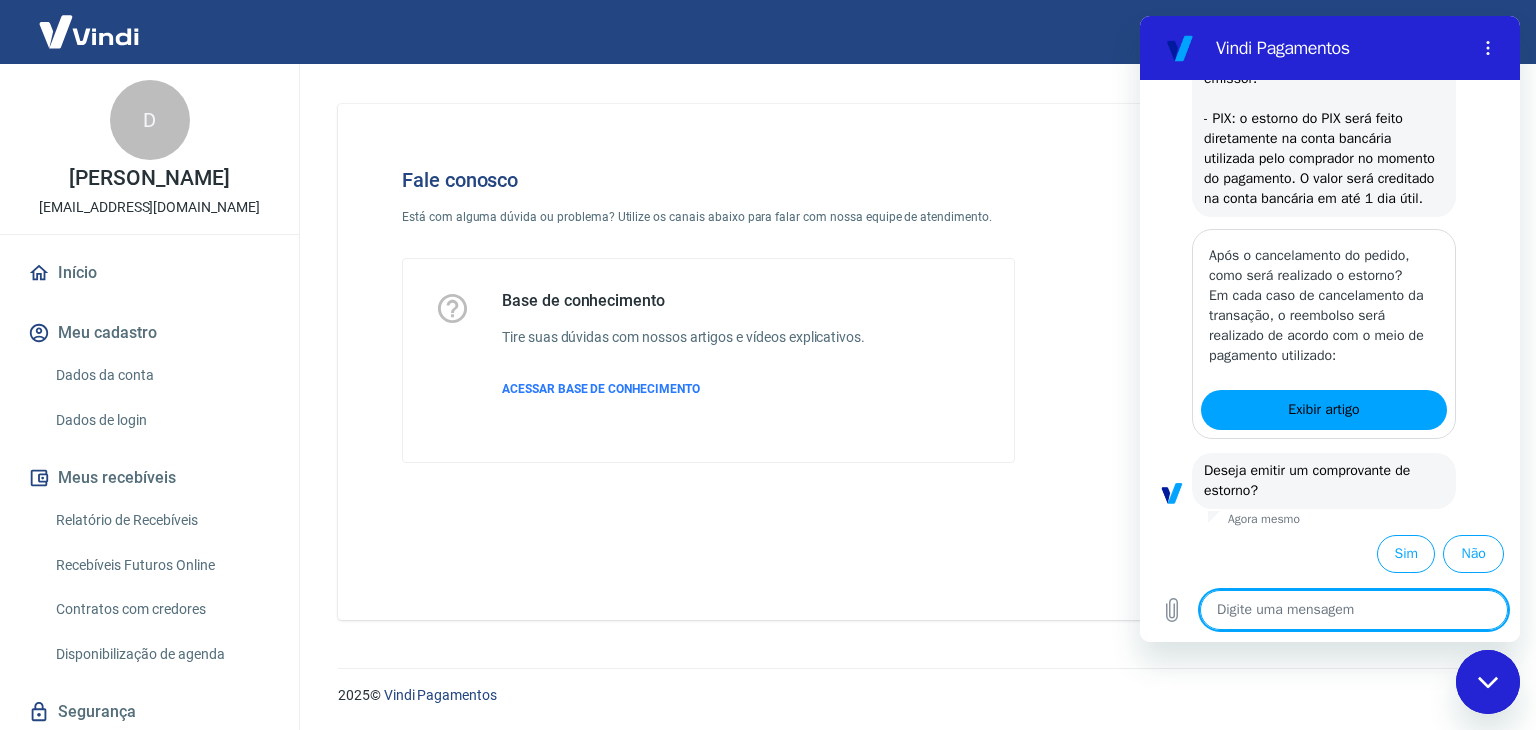scroll, scrollTop: 752, scrollLeft: 0, axis: vertical 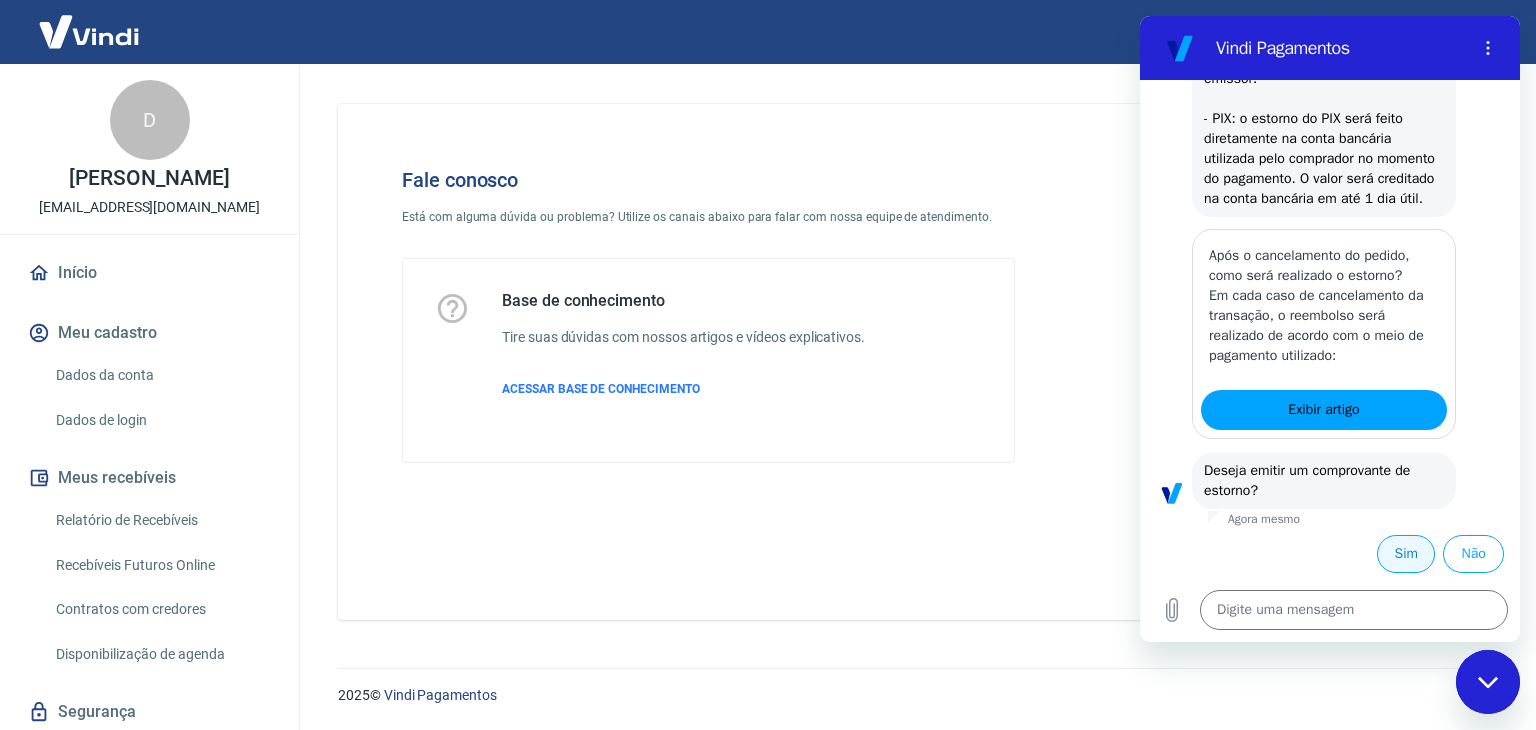click on "Sim" at bounding box center [1406, 554] 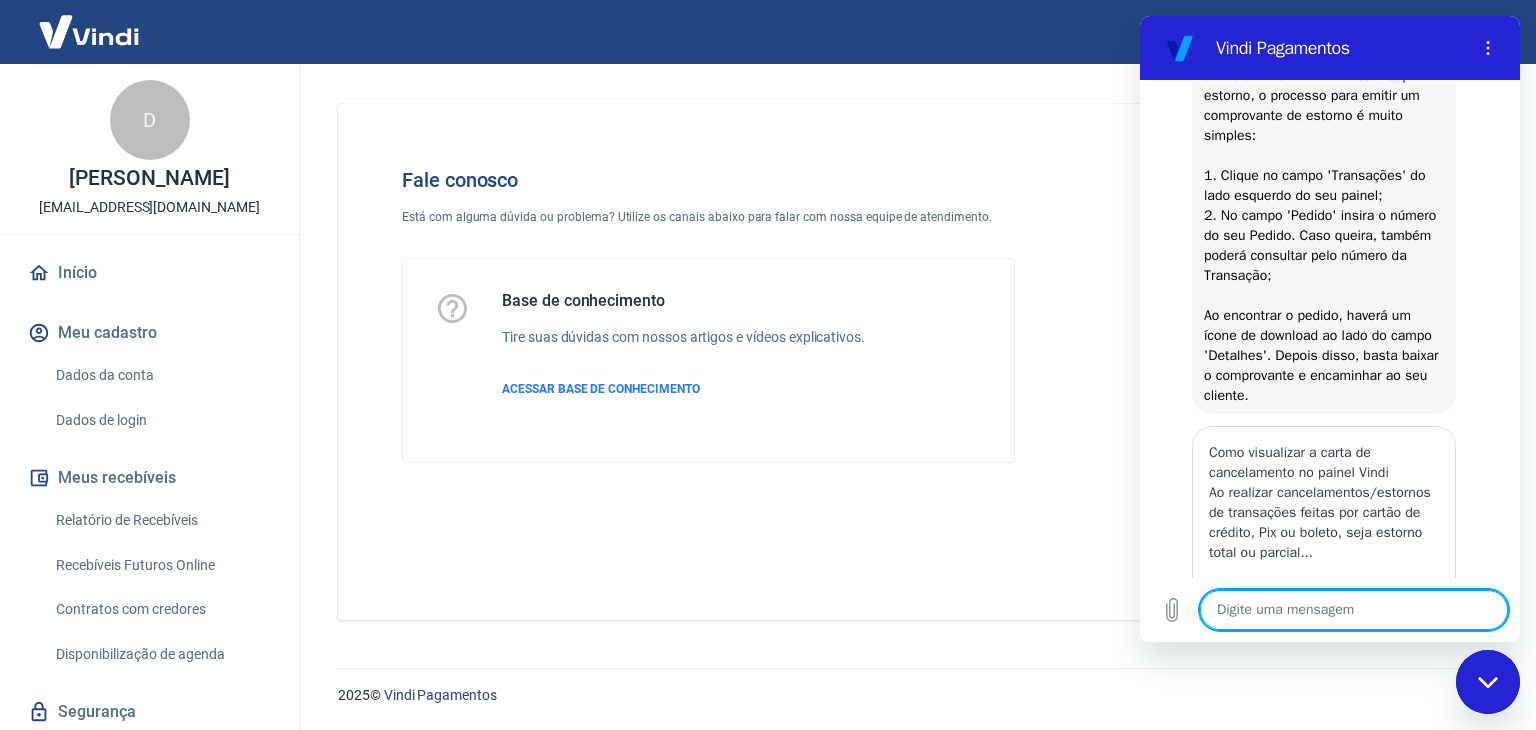 scroll, scrollTop: 1232, scrollLeft: 0, axis: vertical 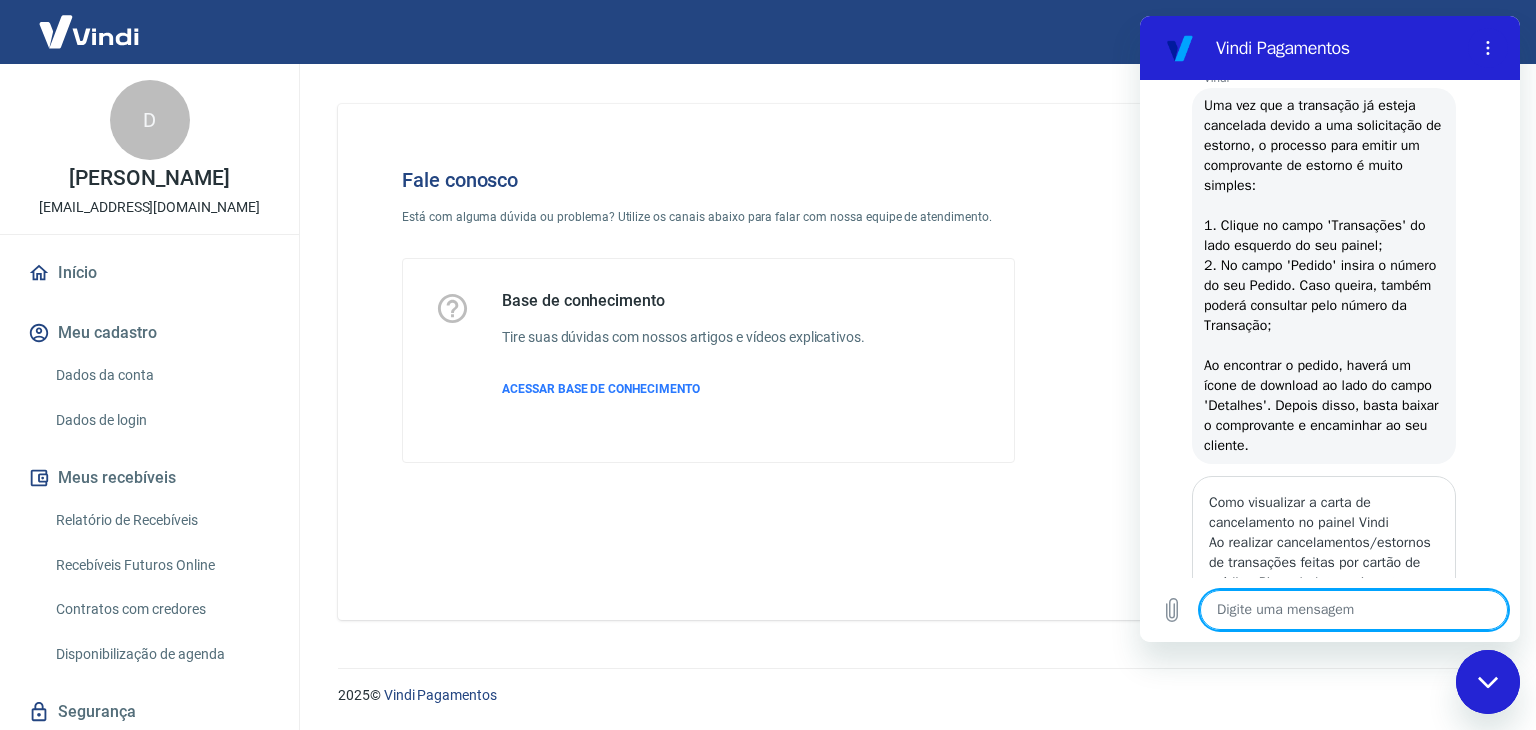 click on "Uma vez que a transação já esteja cancelada devido a uma solicitação de estorno, o processo para emitir um comprovante de estorno é muito simples:
1. Clique no campo 'Transações' do lado esquerdo do seu painel;
2. No campo 'Pedido' insira o número do seu Pedido. Caso queira, também poderá consultar pelo número da Transação;
Ao encontrar o pedido, haverá um ícone de download ao lado do campo 'Detalhes'. Depois disso, basta baixar o comprovante e encaminhar ao seu cliente." at bounding box center [1325, 275] 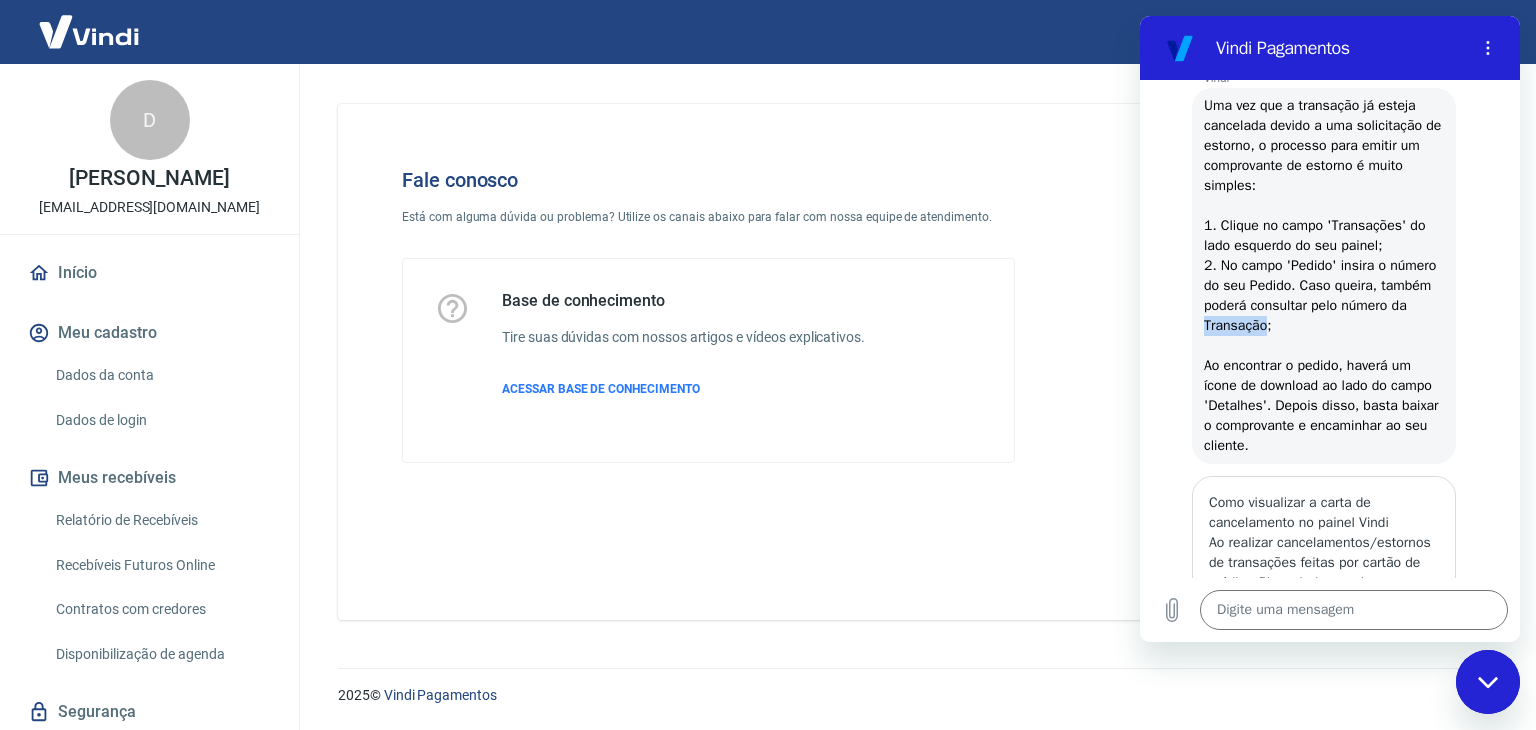click on "Uma vez que a transação já esteja cancelada devido a uma solicitação de estorno, o processo para emitir um comprovante de estorno é muito simples:
1. Clique no campo 'Transações' do lado esquerdo do seu painel;
2. No campo 'Pedido' insira o número do seu Pedido. Caso queira, também poderá consultar pelo número da Transação;
Ao encontrar o pedido, haverá um ícone de download ao lado do campo 'Detalhes'. Depois disso, basta baixar o comprovante e encaminhar ao seu cliente." at bounding box center (1325, 275) 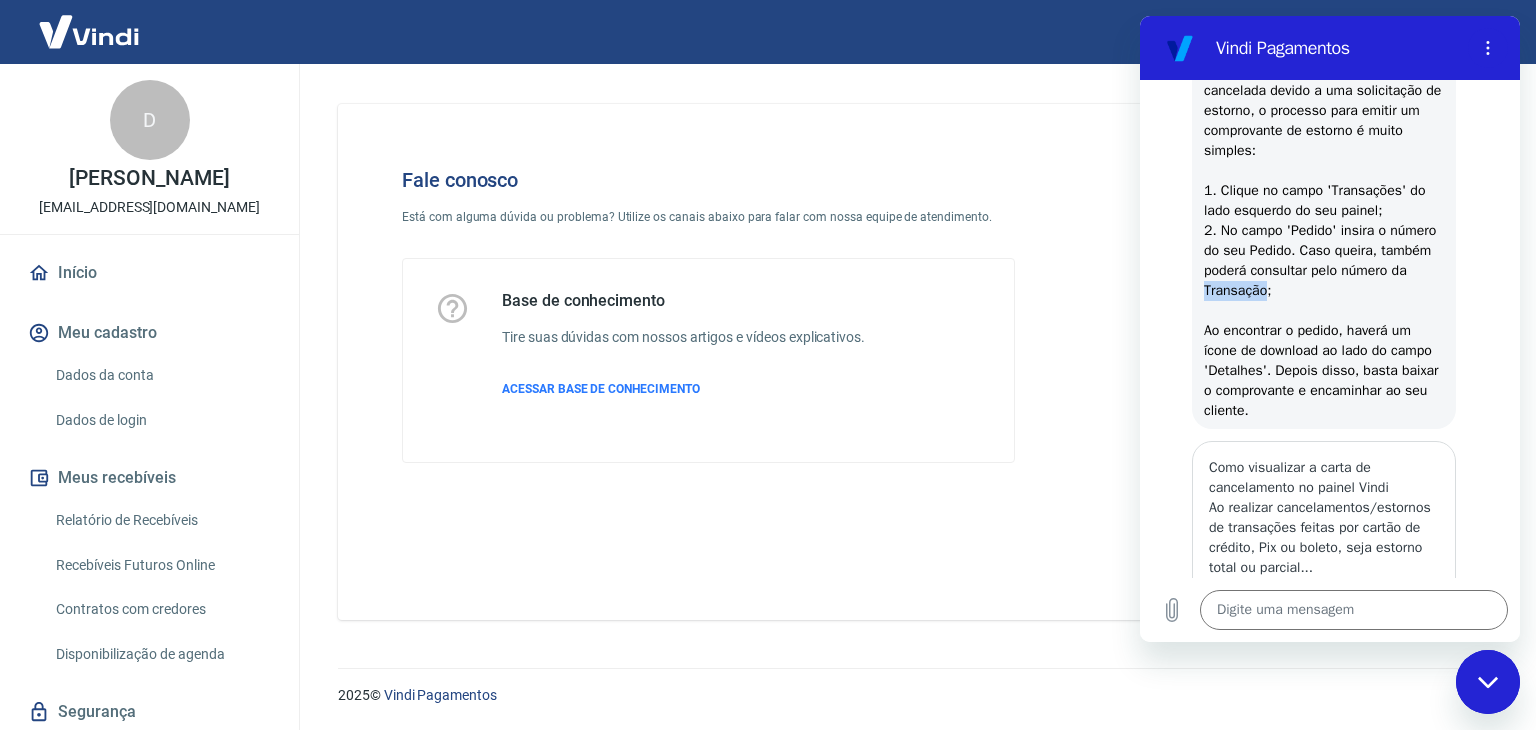 scroll, scrollTop: 1298, scrollLeft: 0, axis: vertical 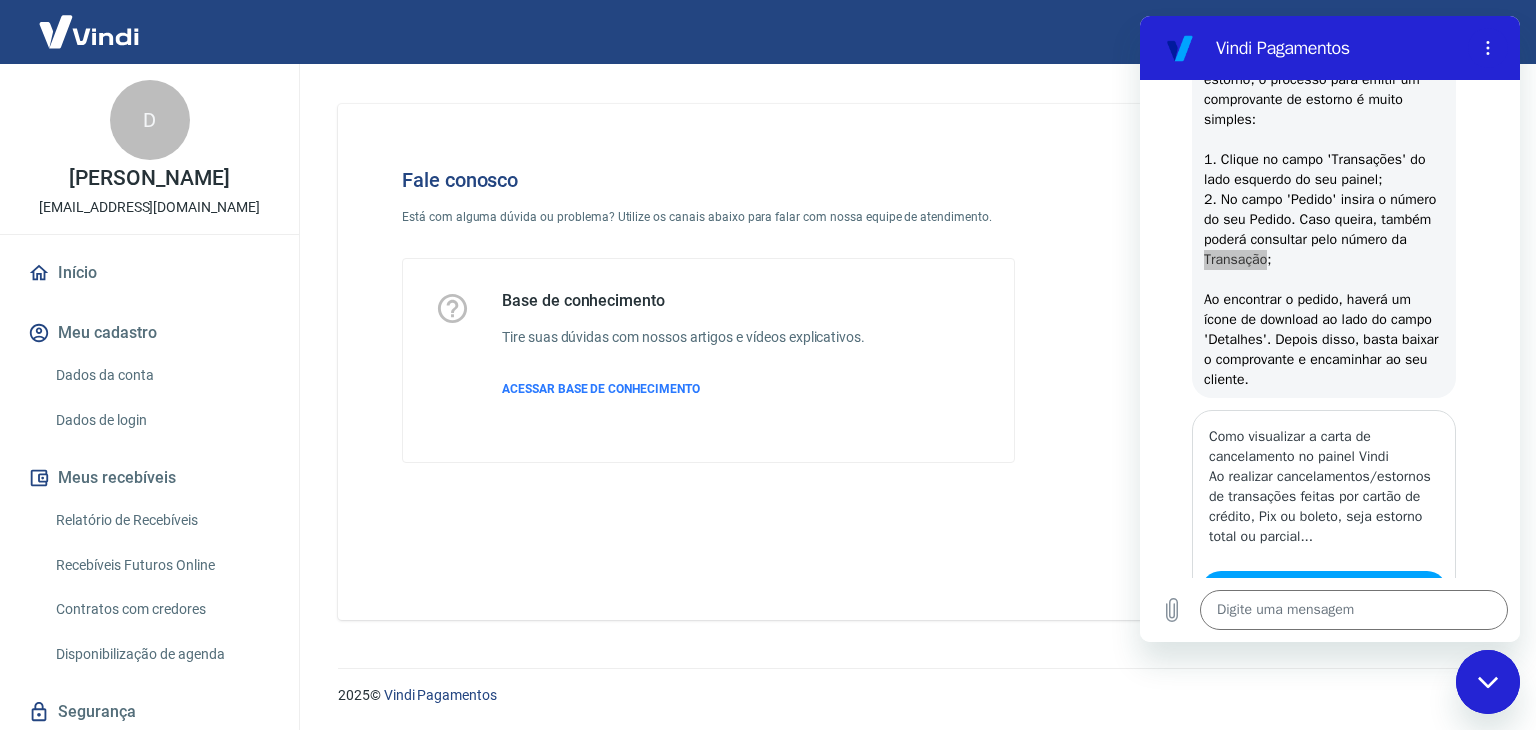 type on "x" 